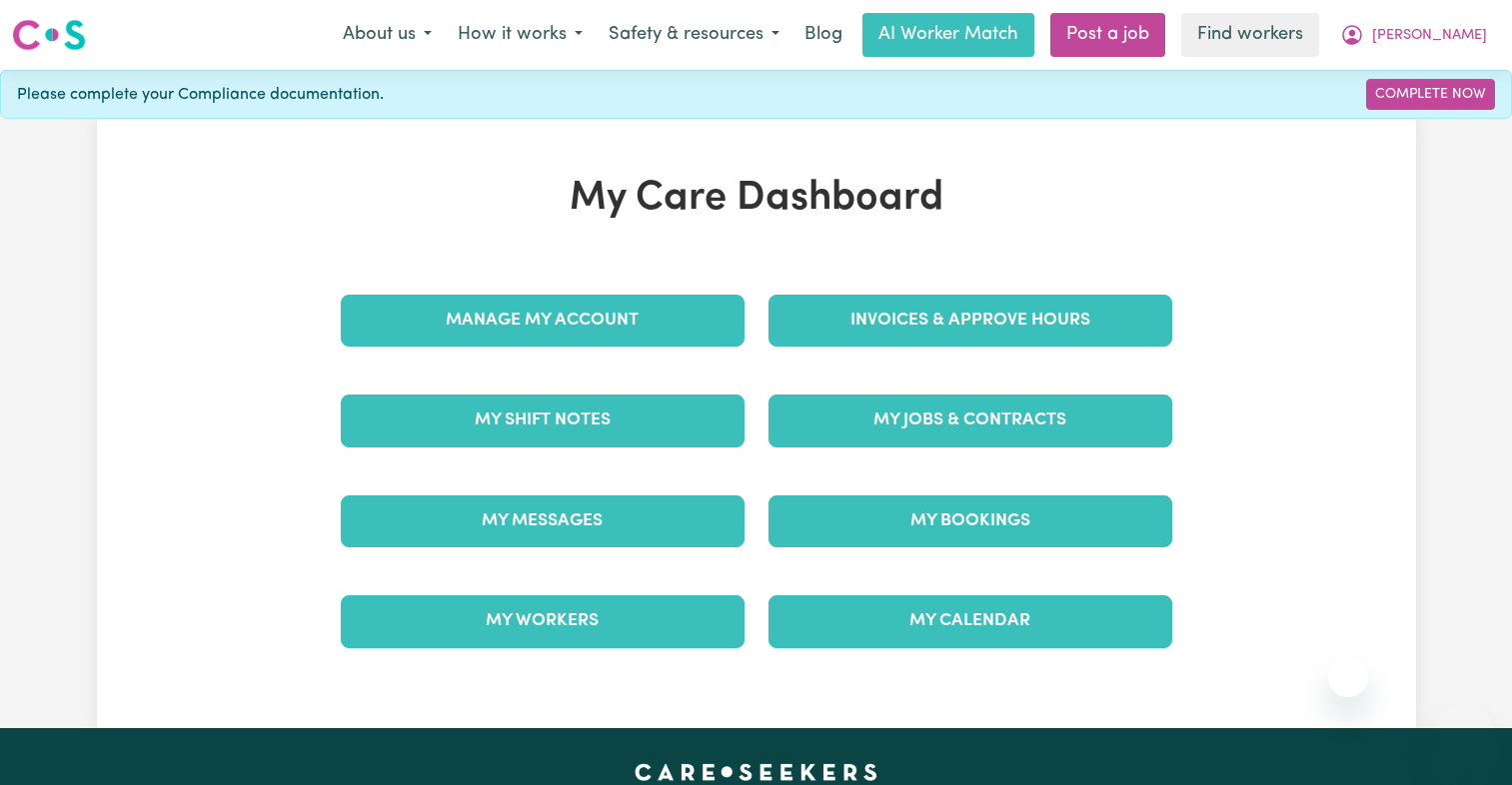 scroll, scrollTop: 0, scrollLeft: 0, axis: both 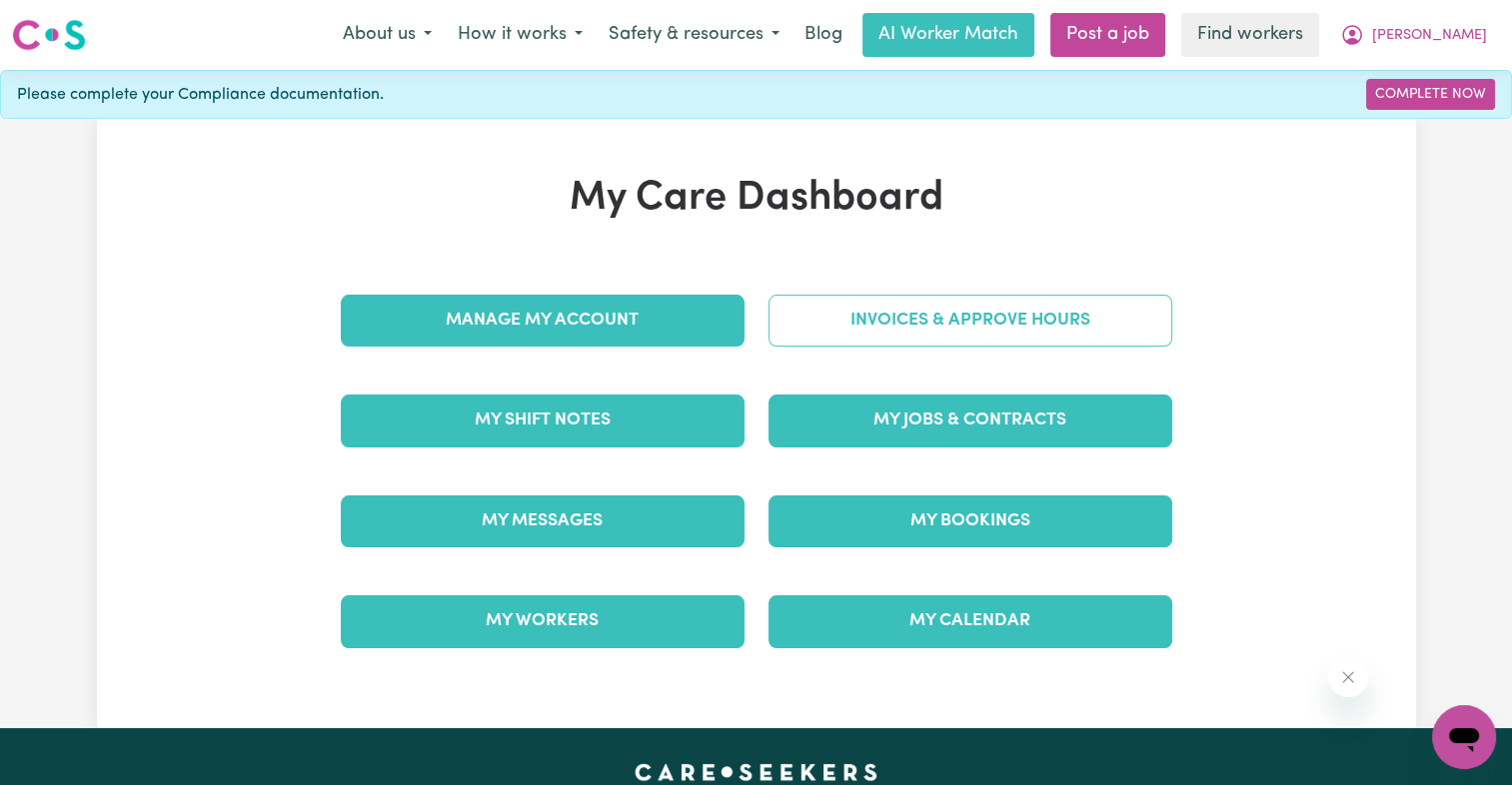 click on "Invoices & Approve Hours" at bounding box center (970, 321) 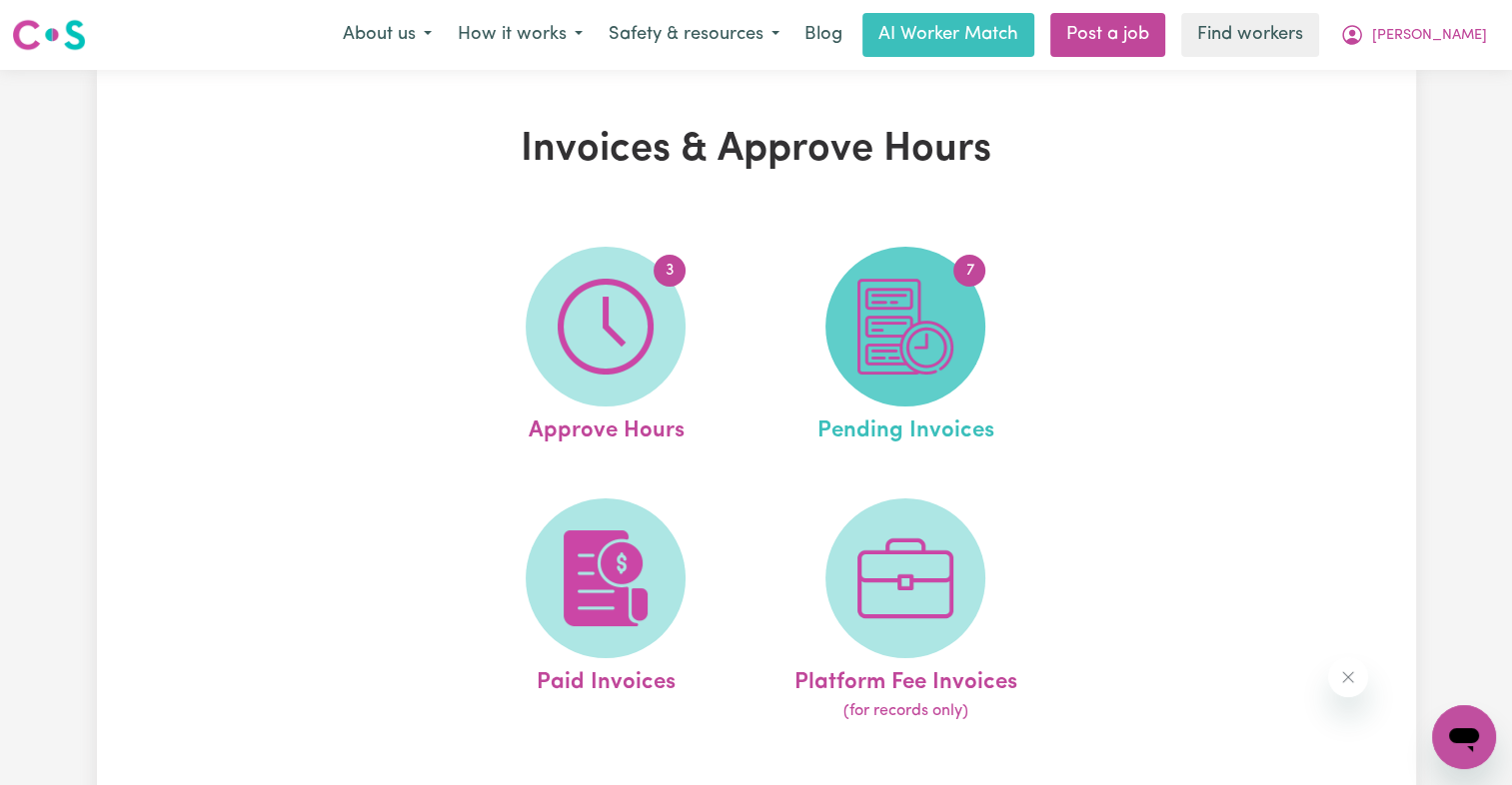 click at bounding box center [905, 327] 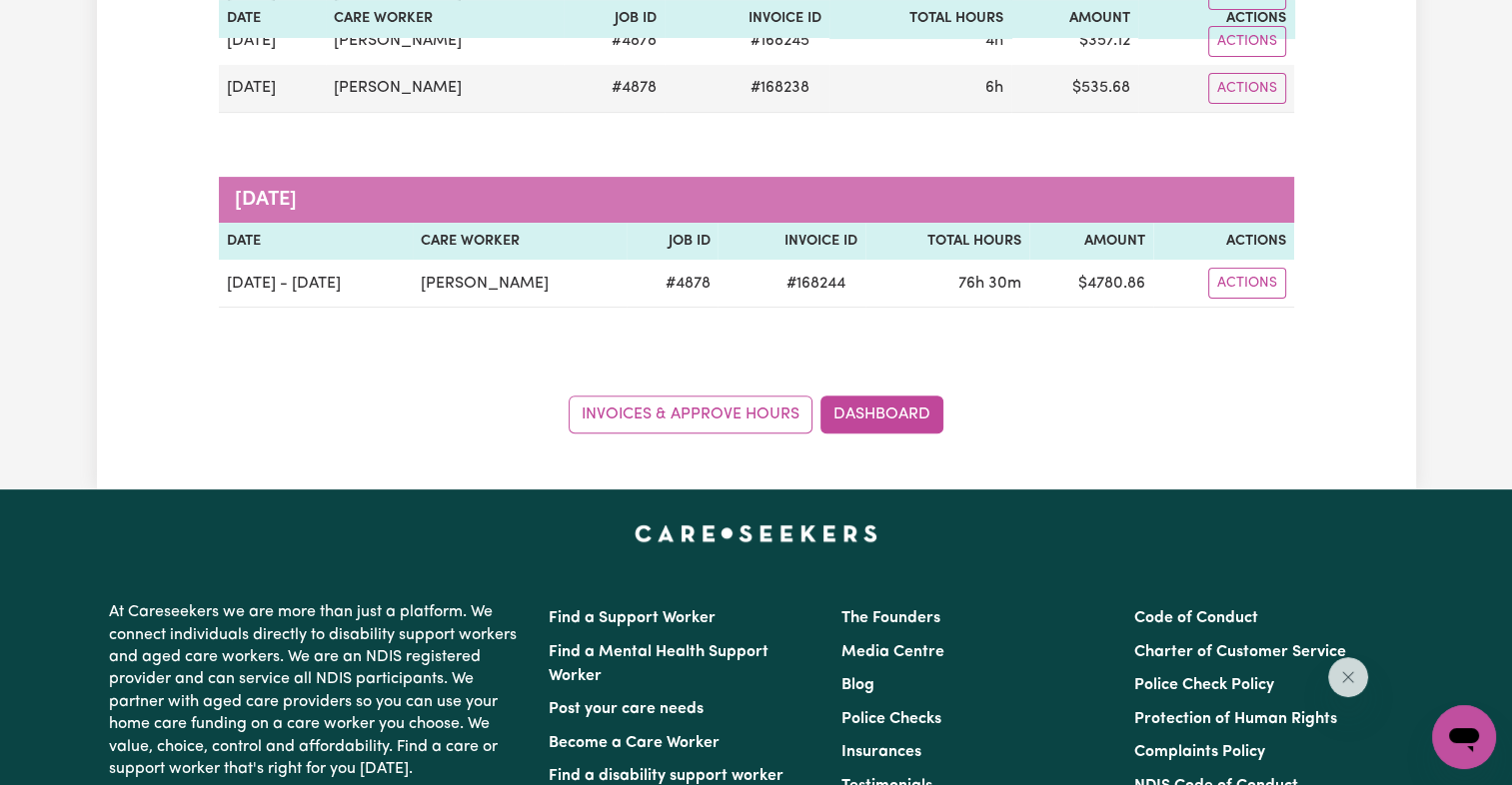 scroll, scrollTop: 599, scrollLeft: 0, axis: vertical 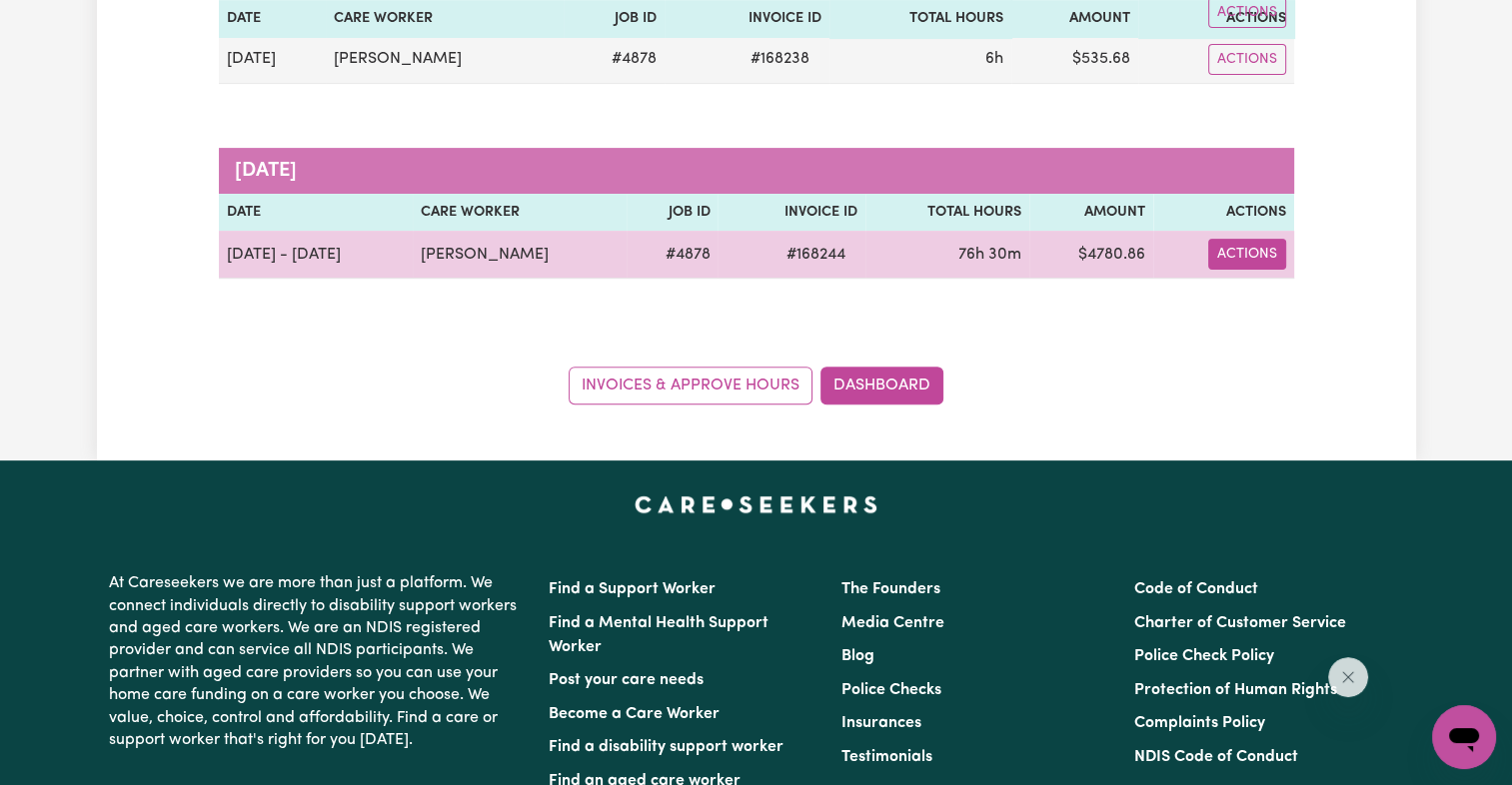 click on "Actions" at bounding box center (1247, -176) 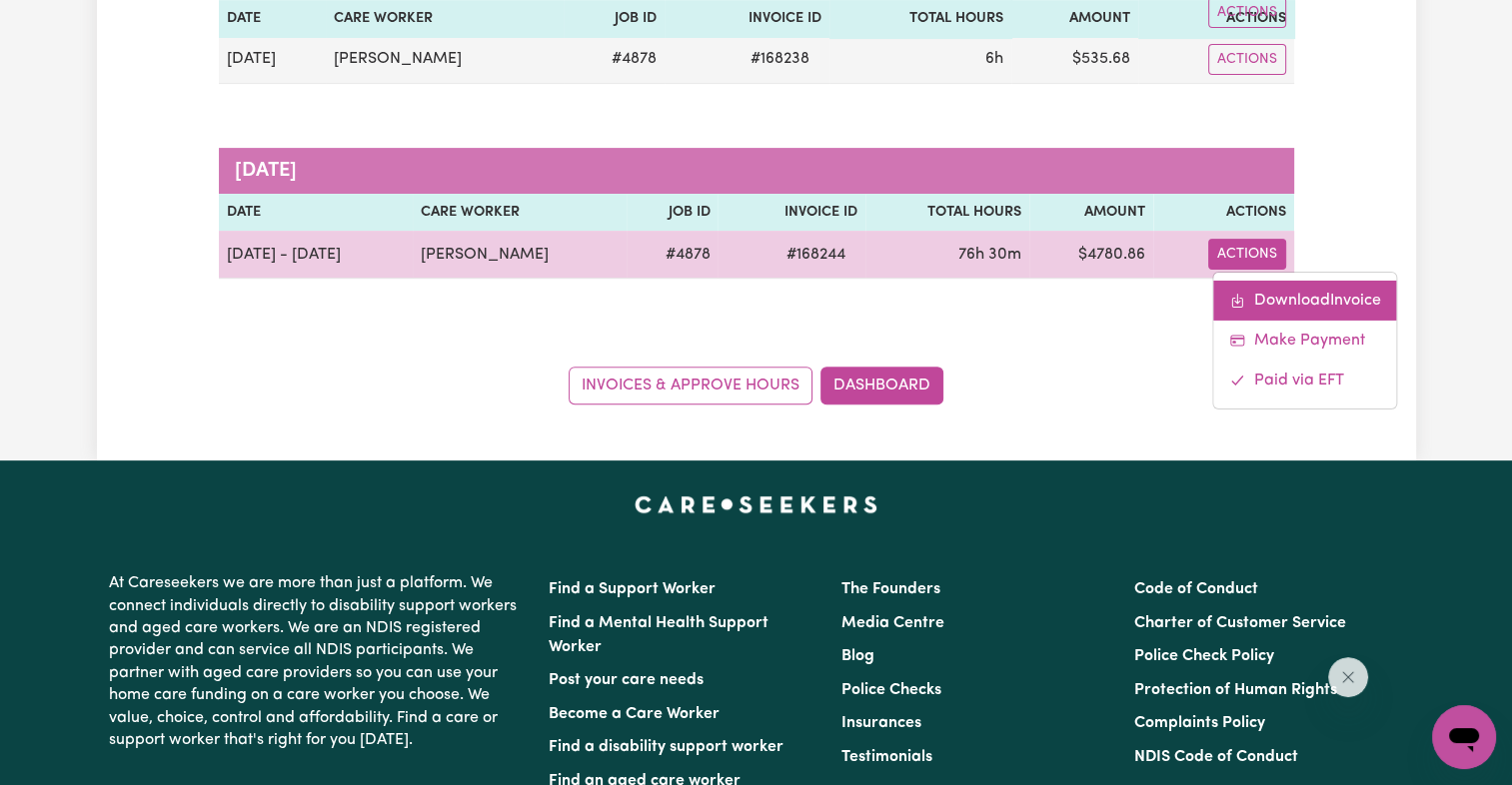click on "Download  Invoice" at bounding box center [1304, 301] 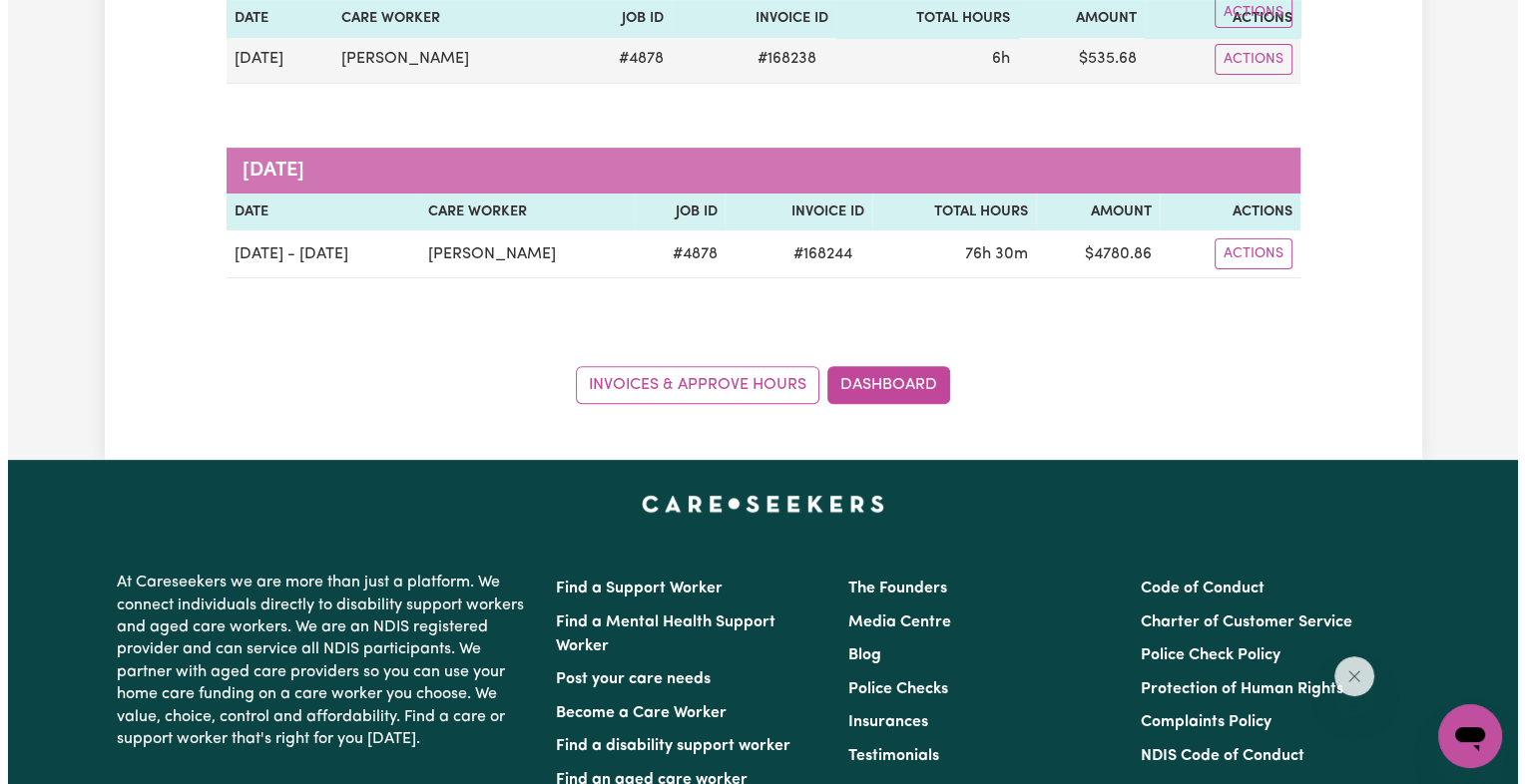 scroll, scrollTop: 0, scrollLeft: 0, axis: both 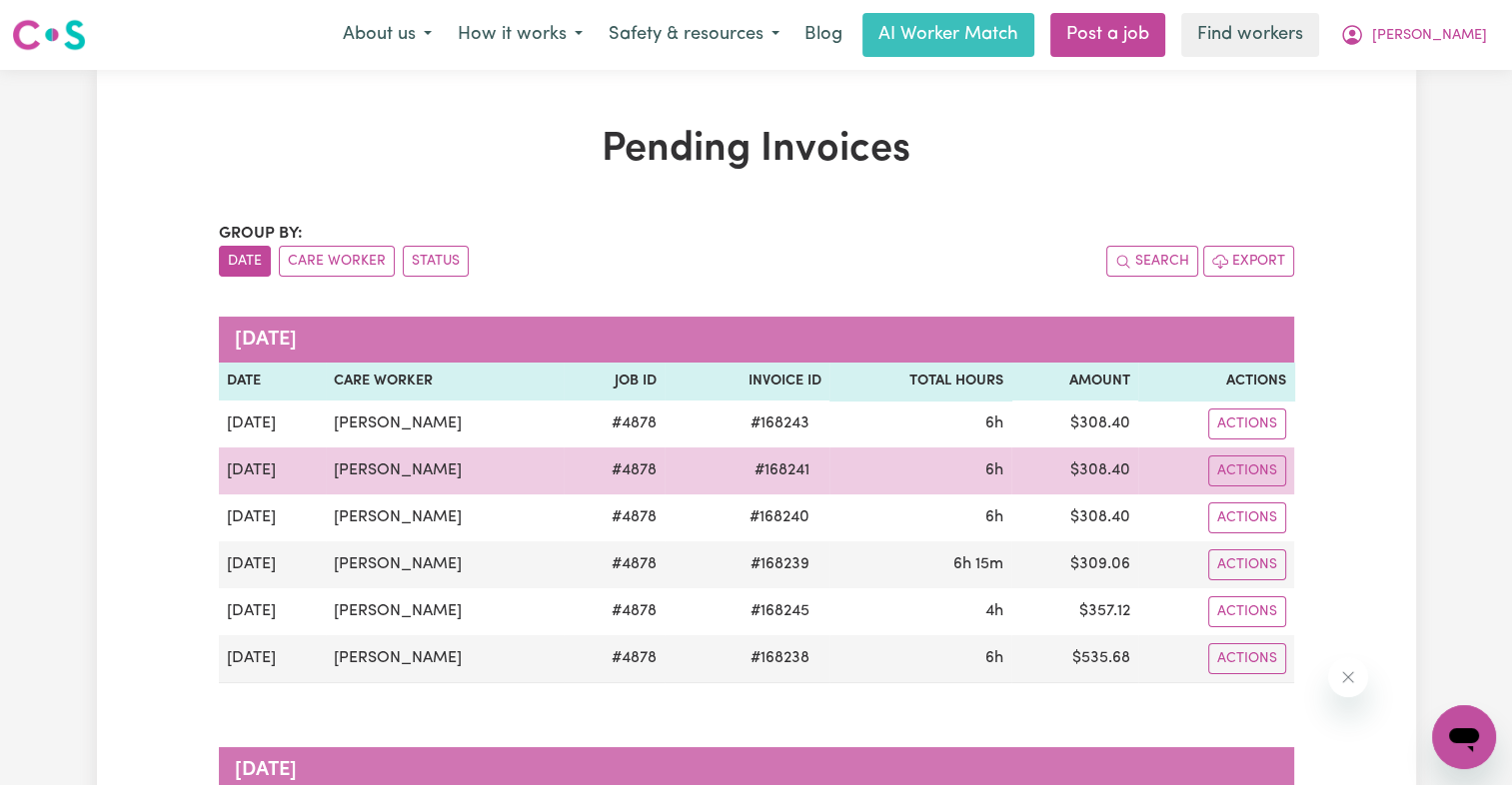 click on "# 168241" at bounding box center (747, 470) 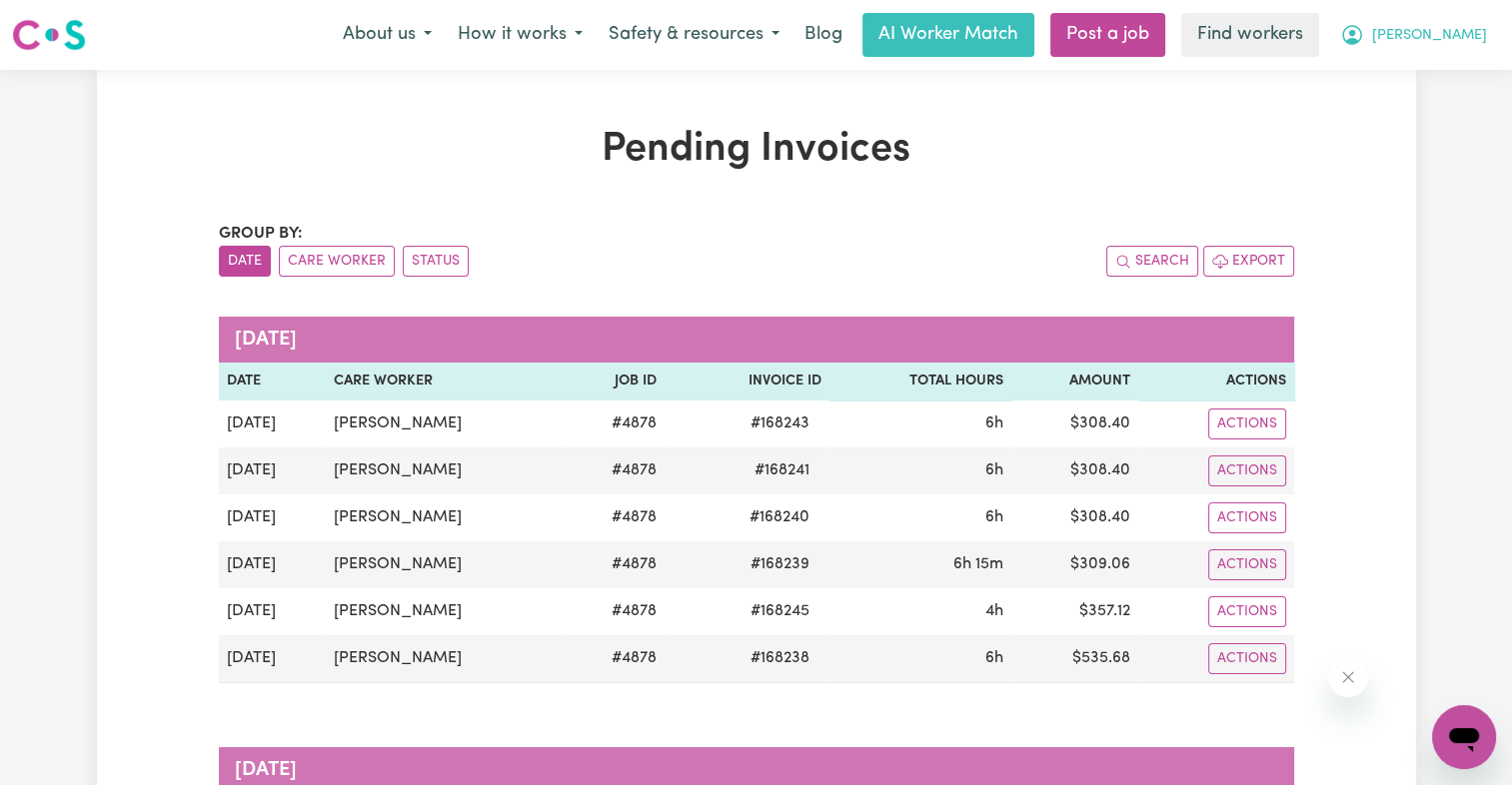 click on "[PERSON_NAME]" at bounding box center [1429, 36] 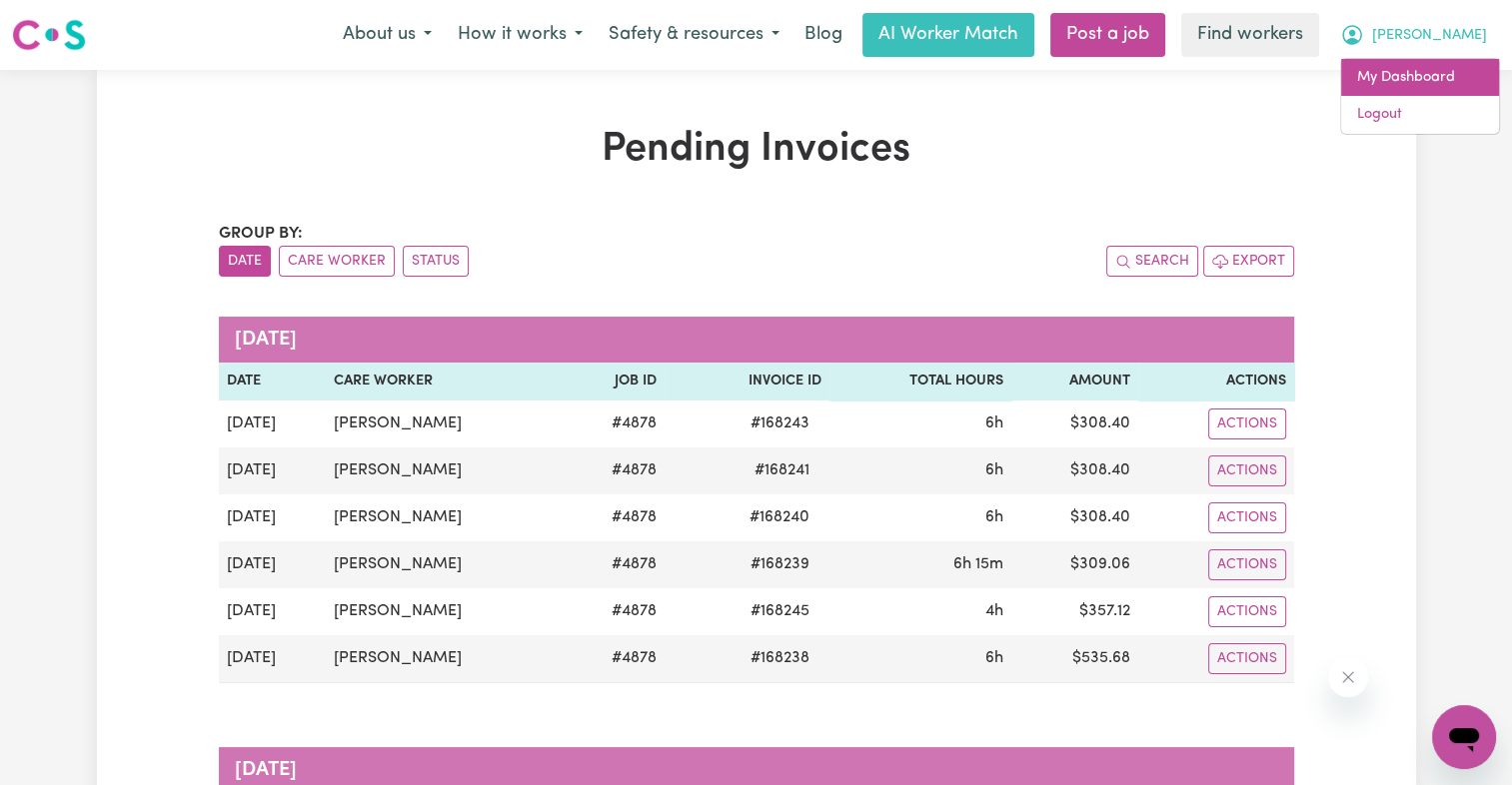 click on "My Dashboard" at bounding box center [1420, 78] 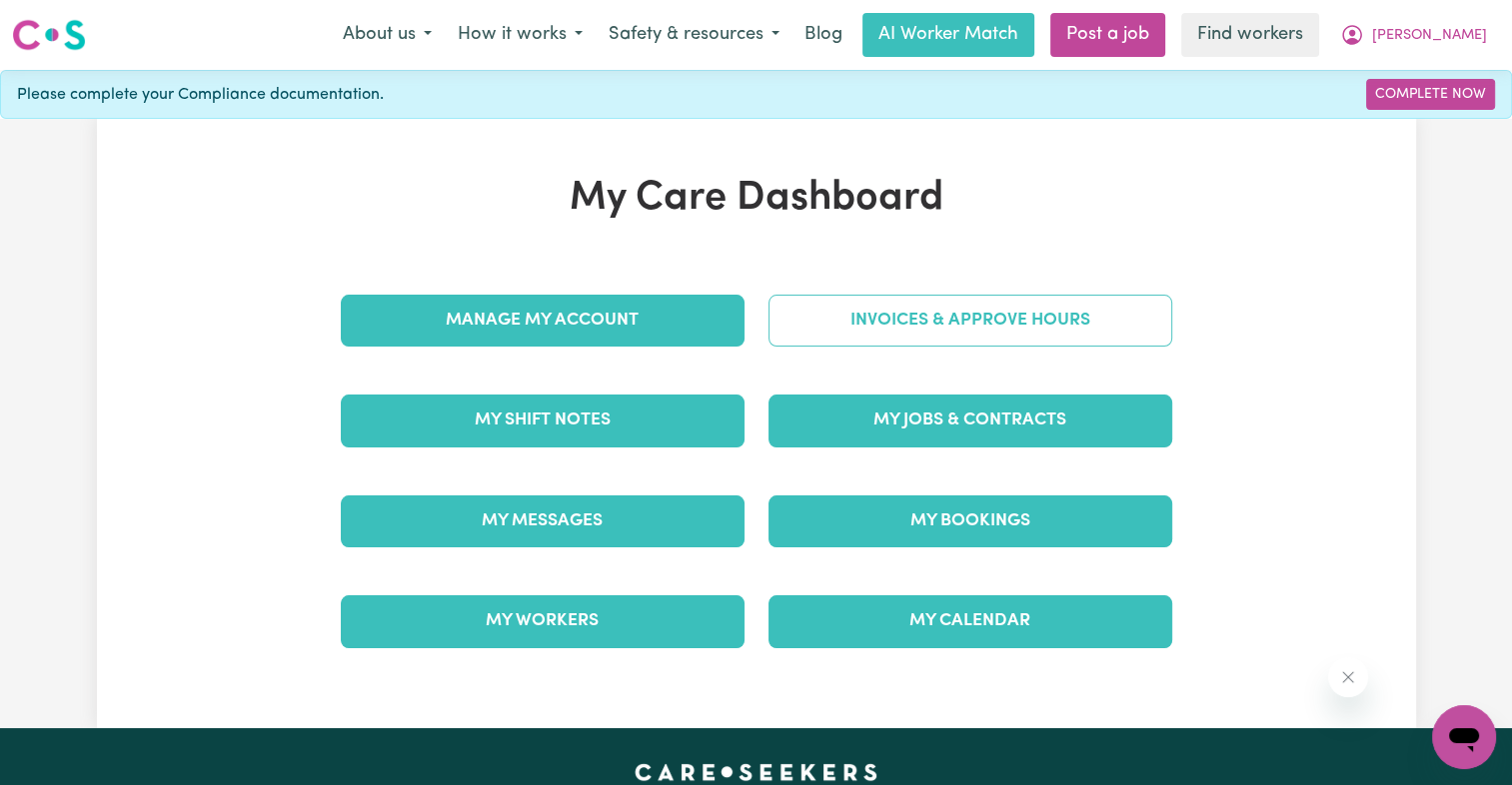 click on "Invoices & Approve Hours" at bounding box center [970, 321] 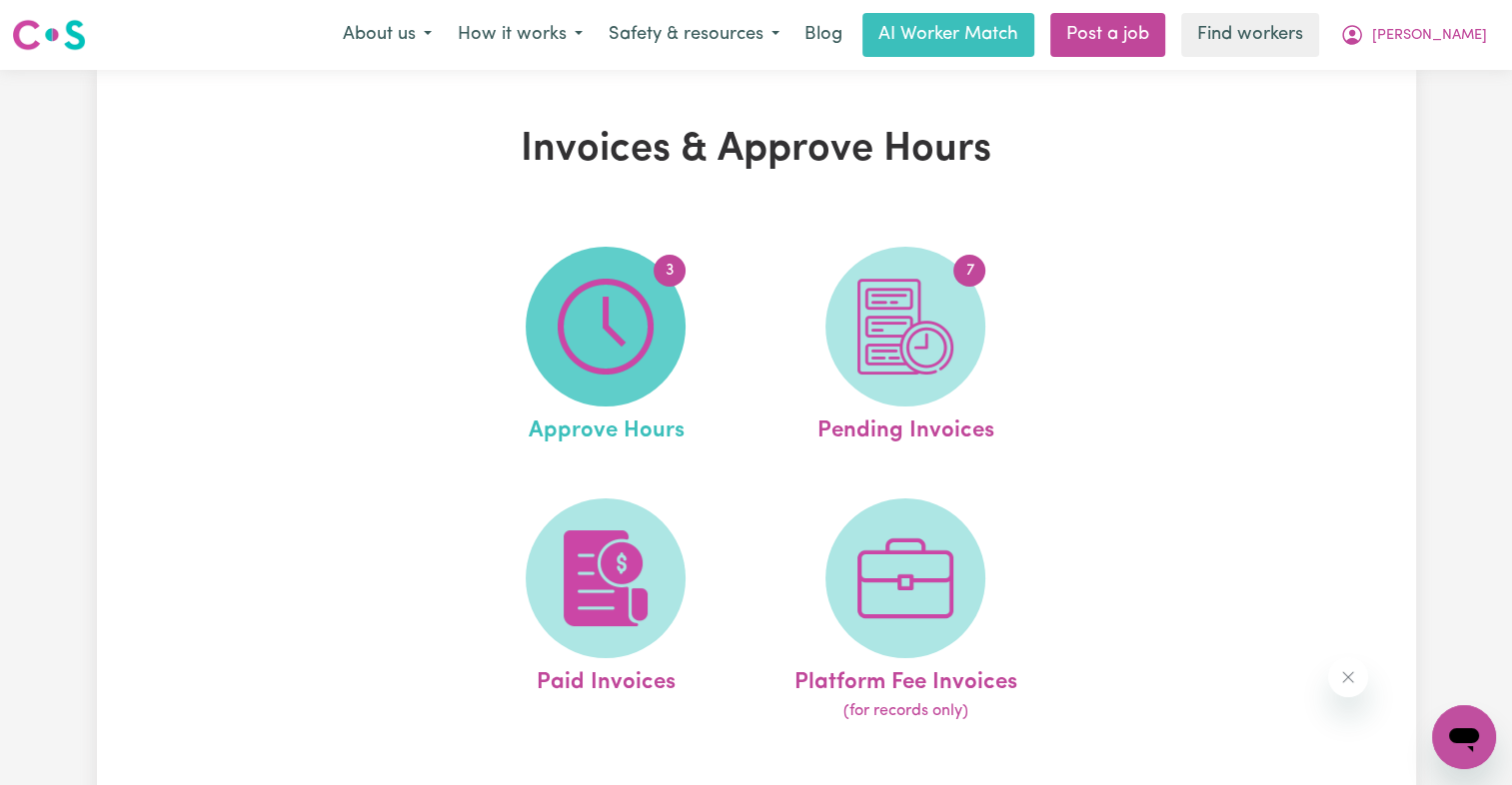 click at bounding box center (606, 327) 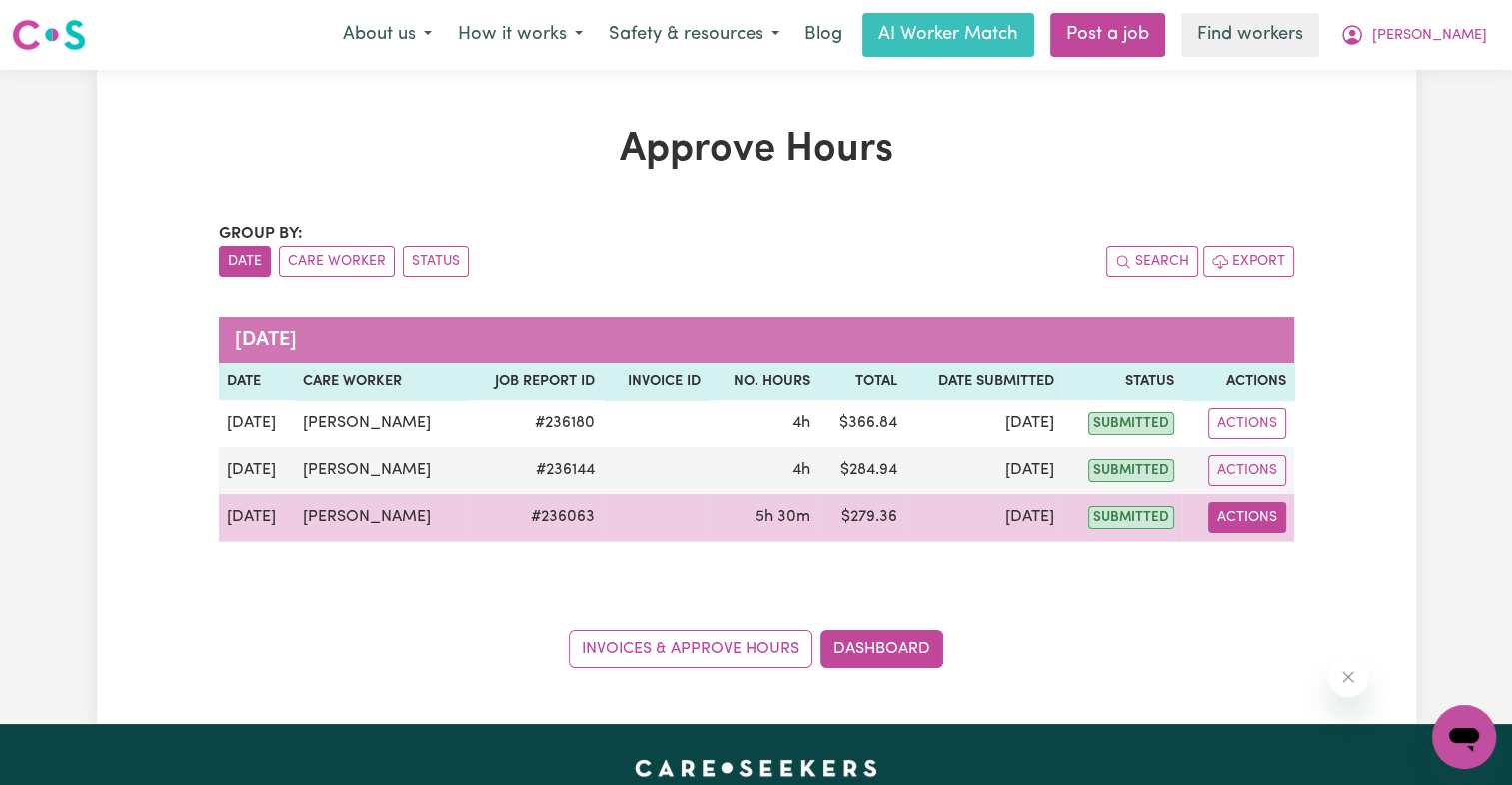 click on "Actions" at bounding box center (1247, 517) 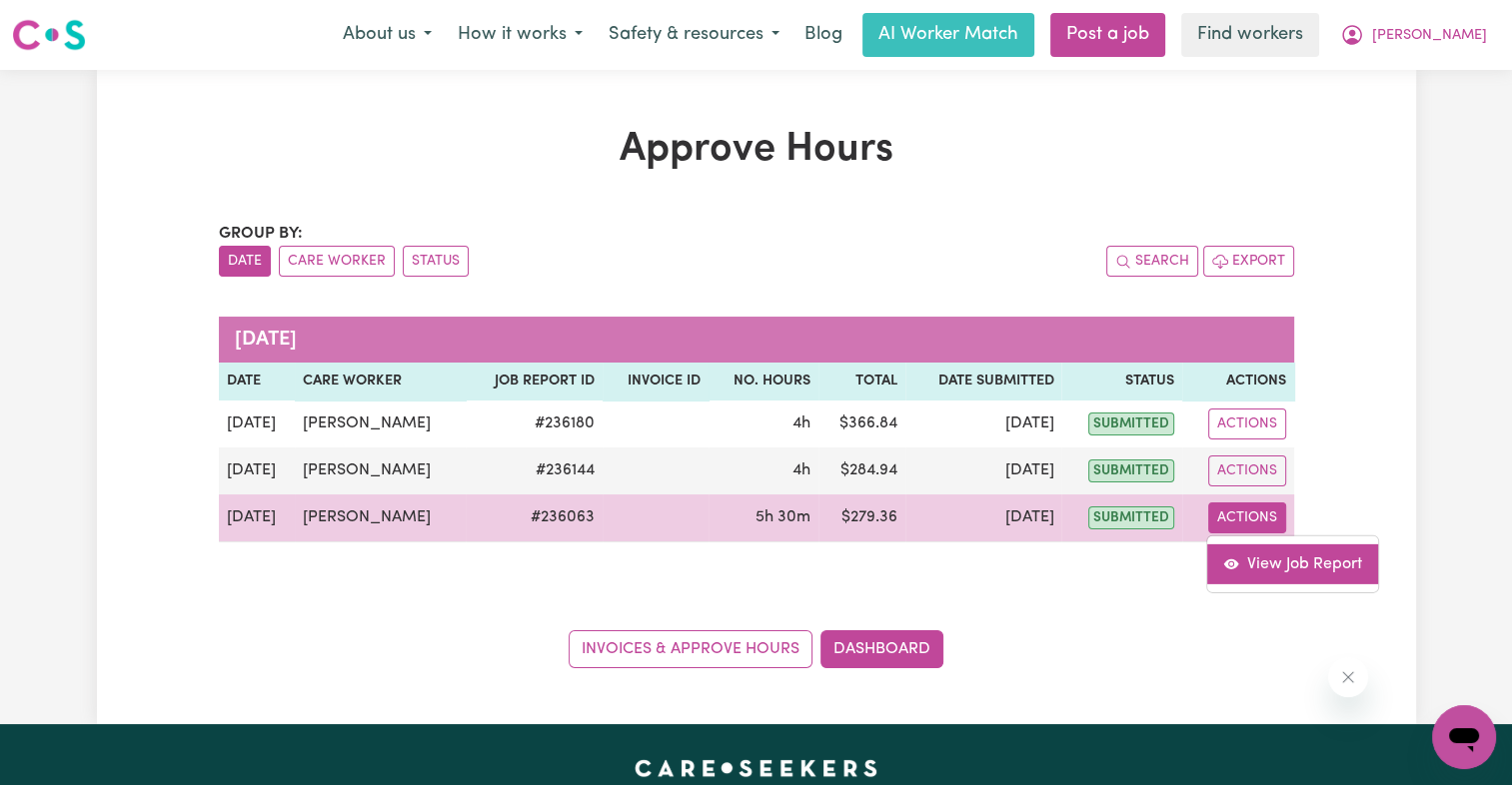 click 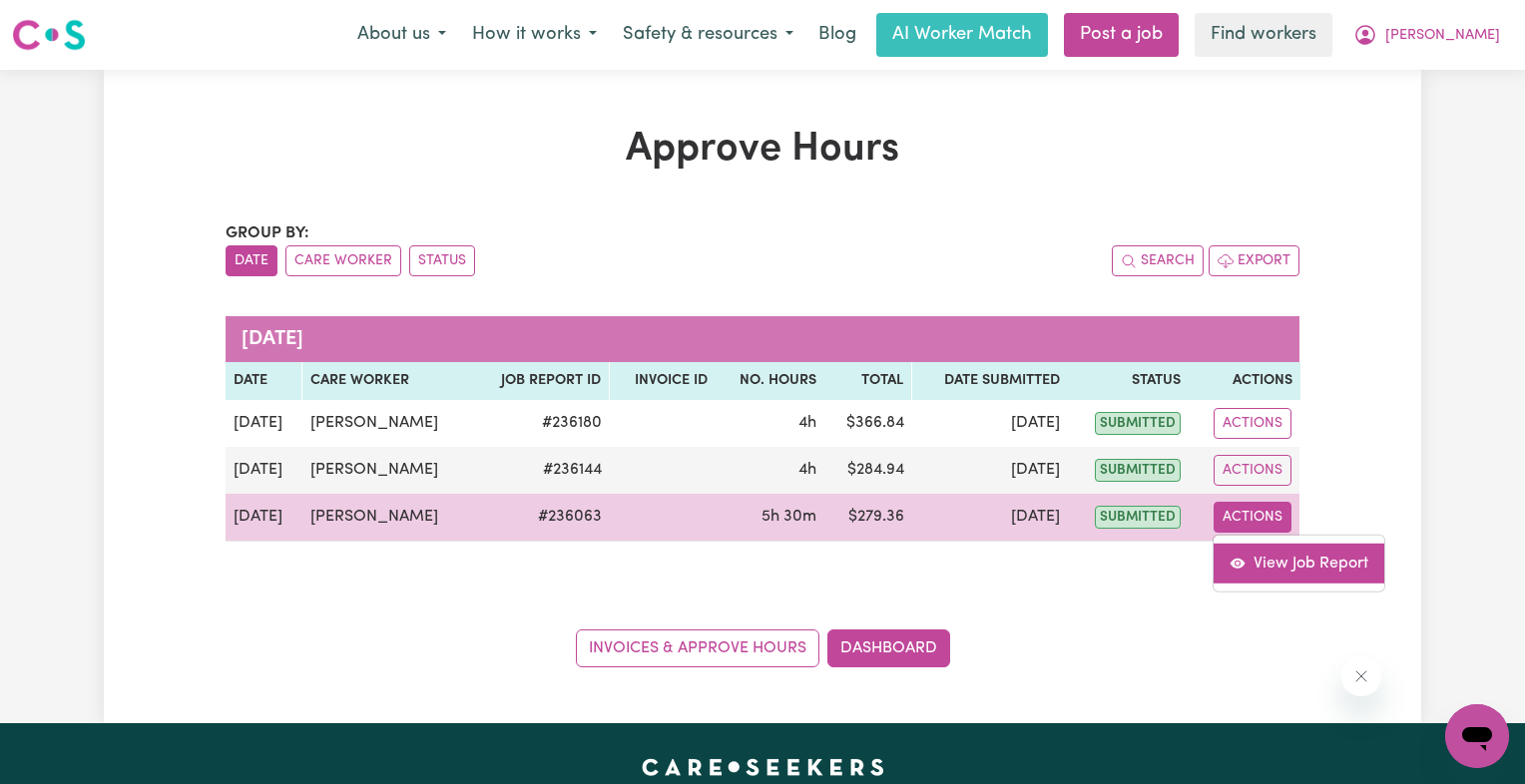 select on "pm" 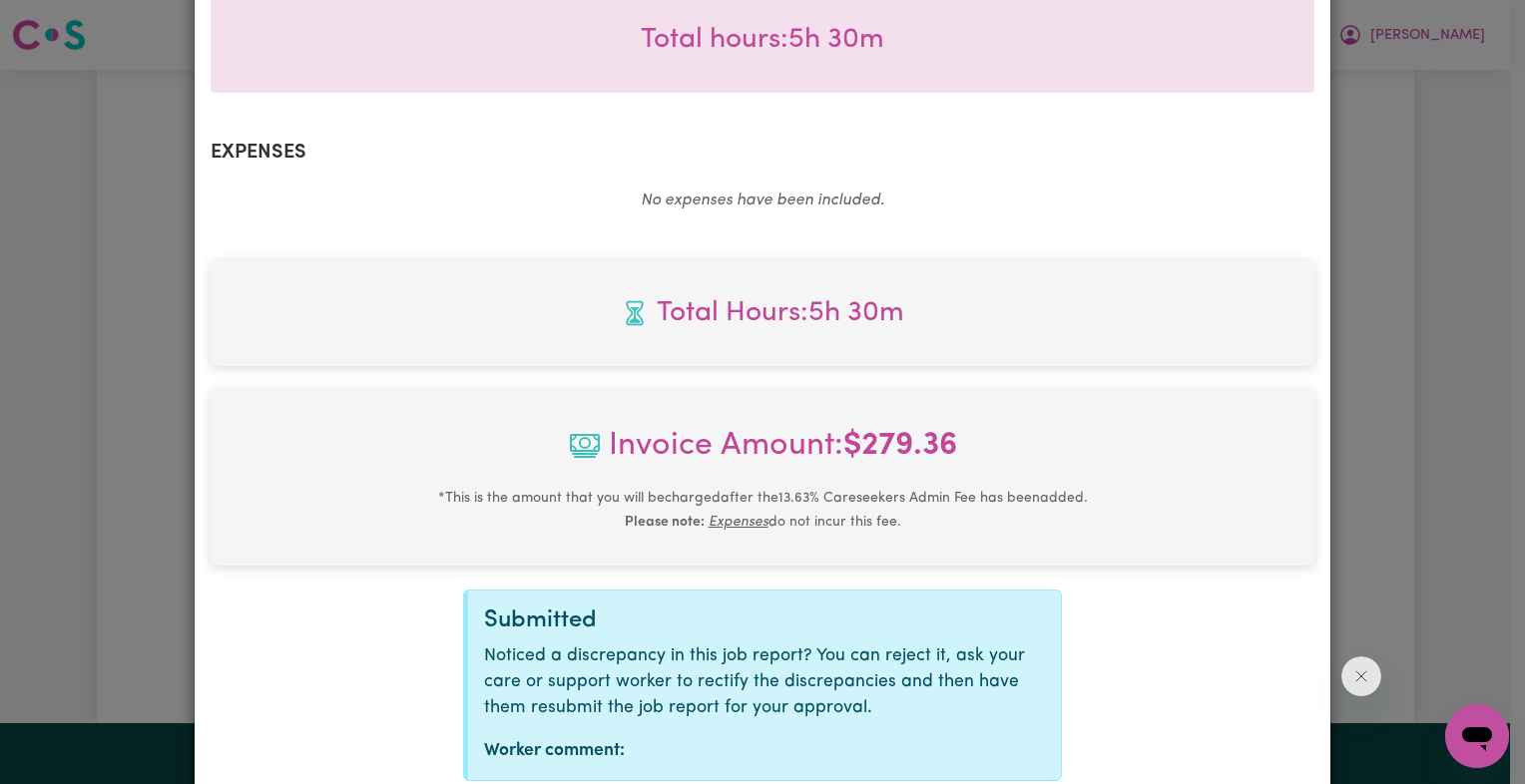 scroll, scrollTop: 753, scrollLeft: 0, axis: vertical 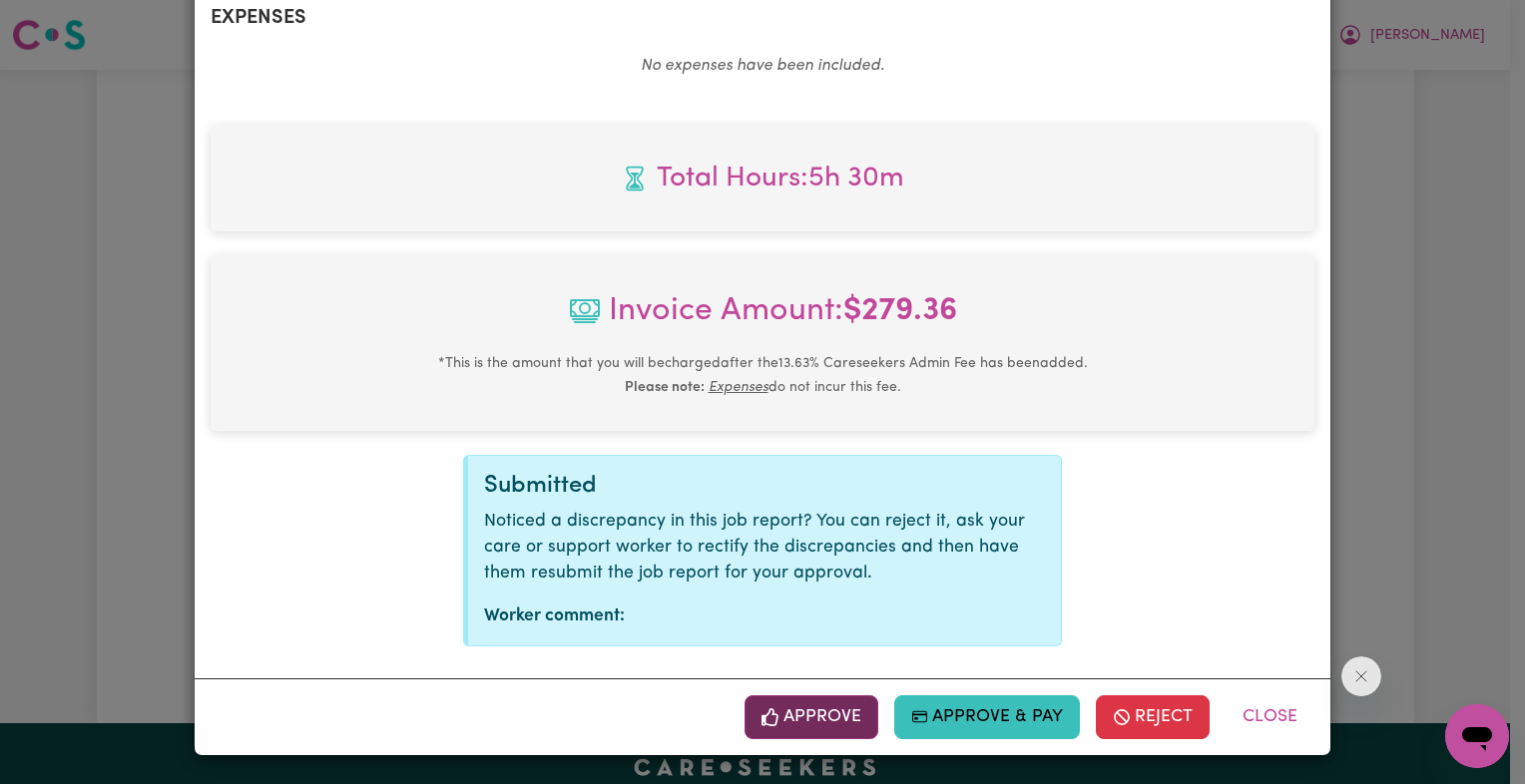 click on "Approve" at bounding box center (811, 717) 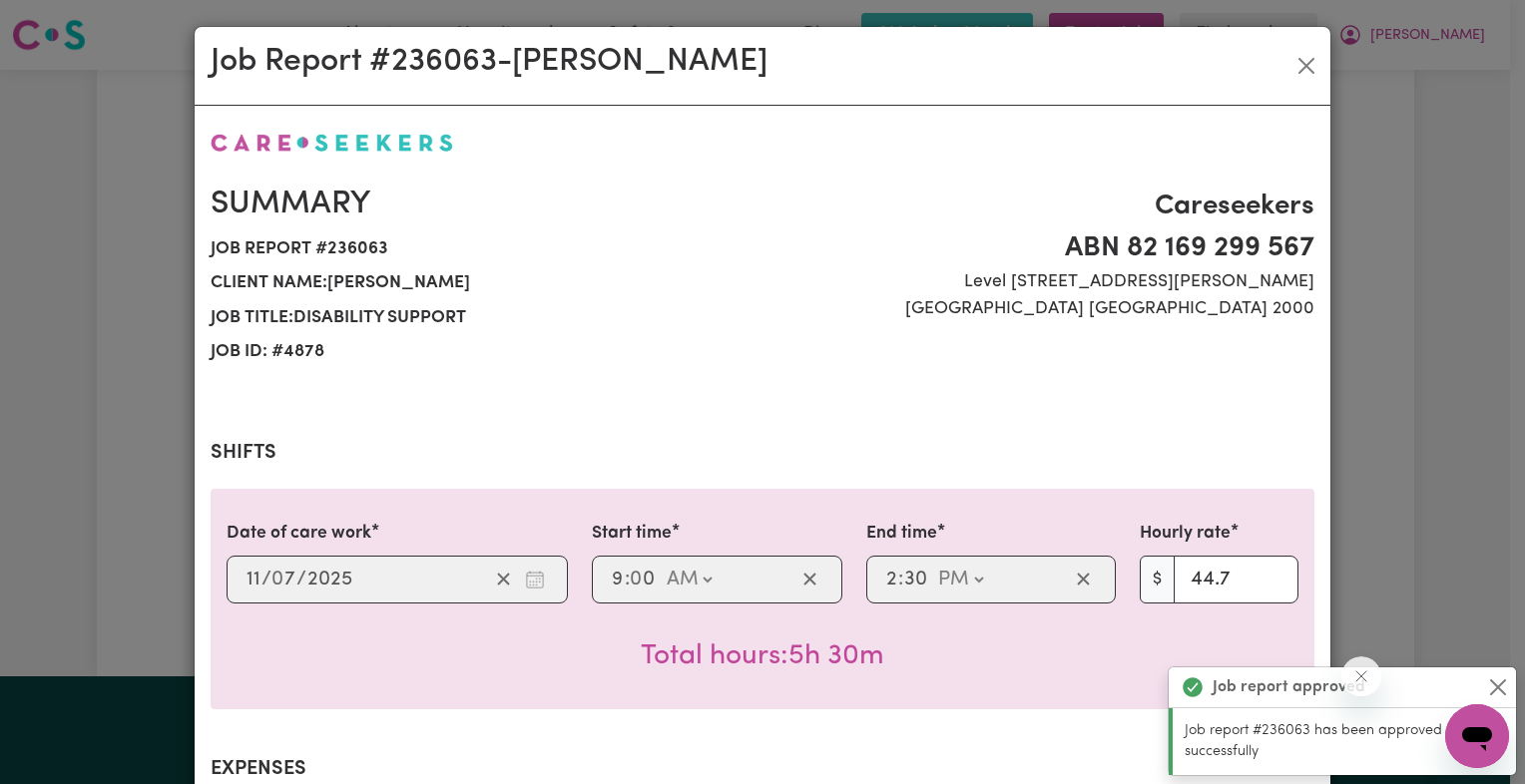 scroll, scrollTop: 0, scrollLeft: 0, axis: both 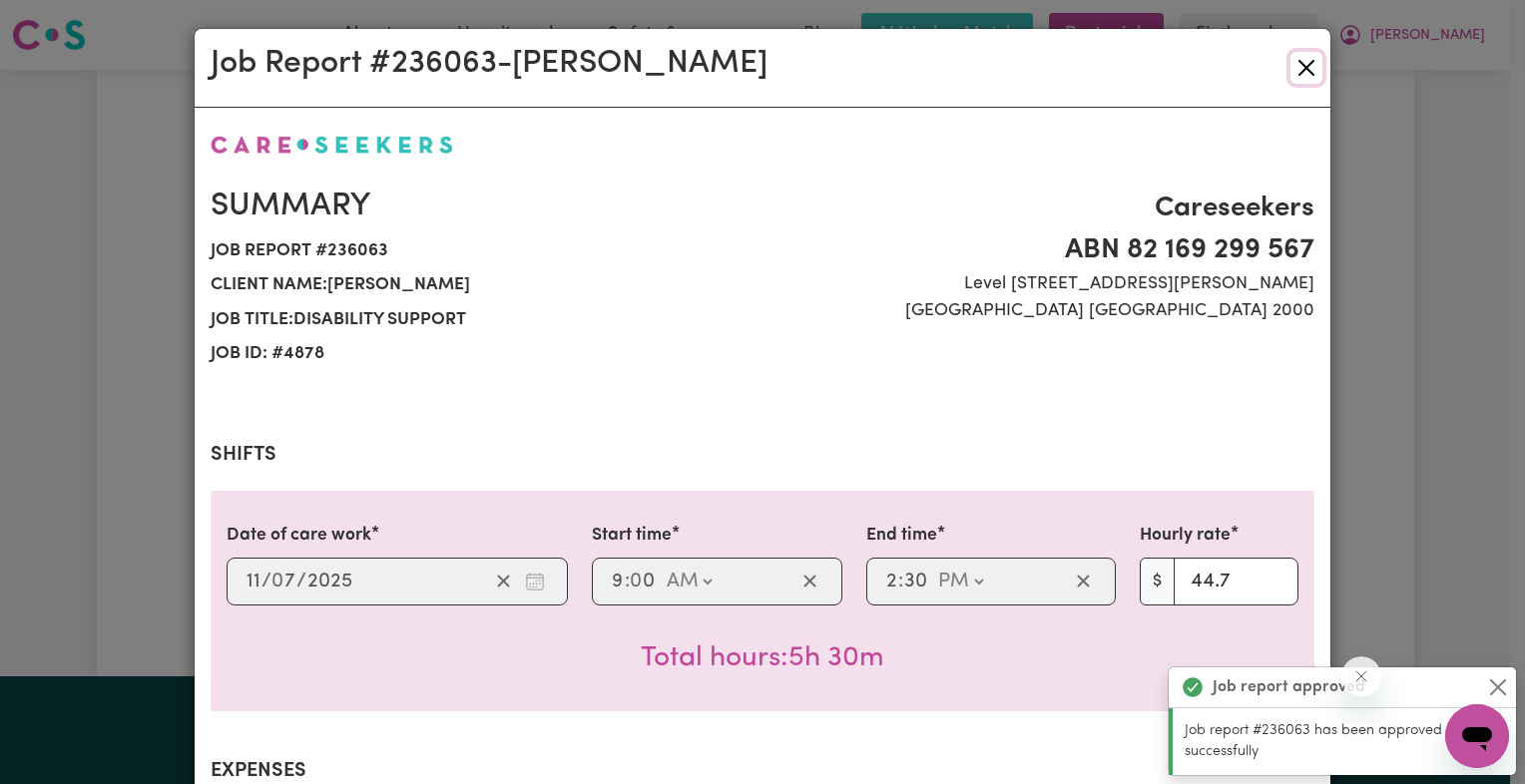 click at bounding box center [1306, 68] 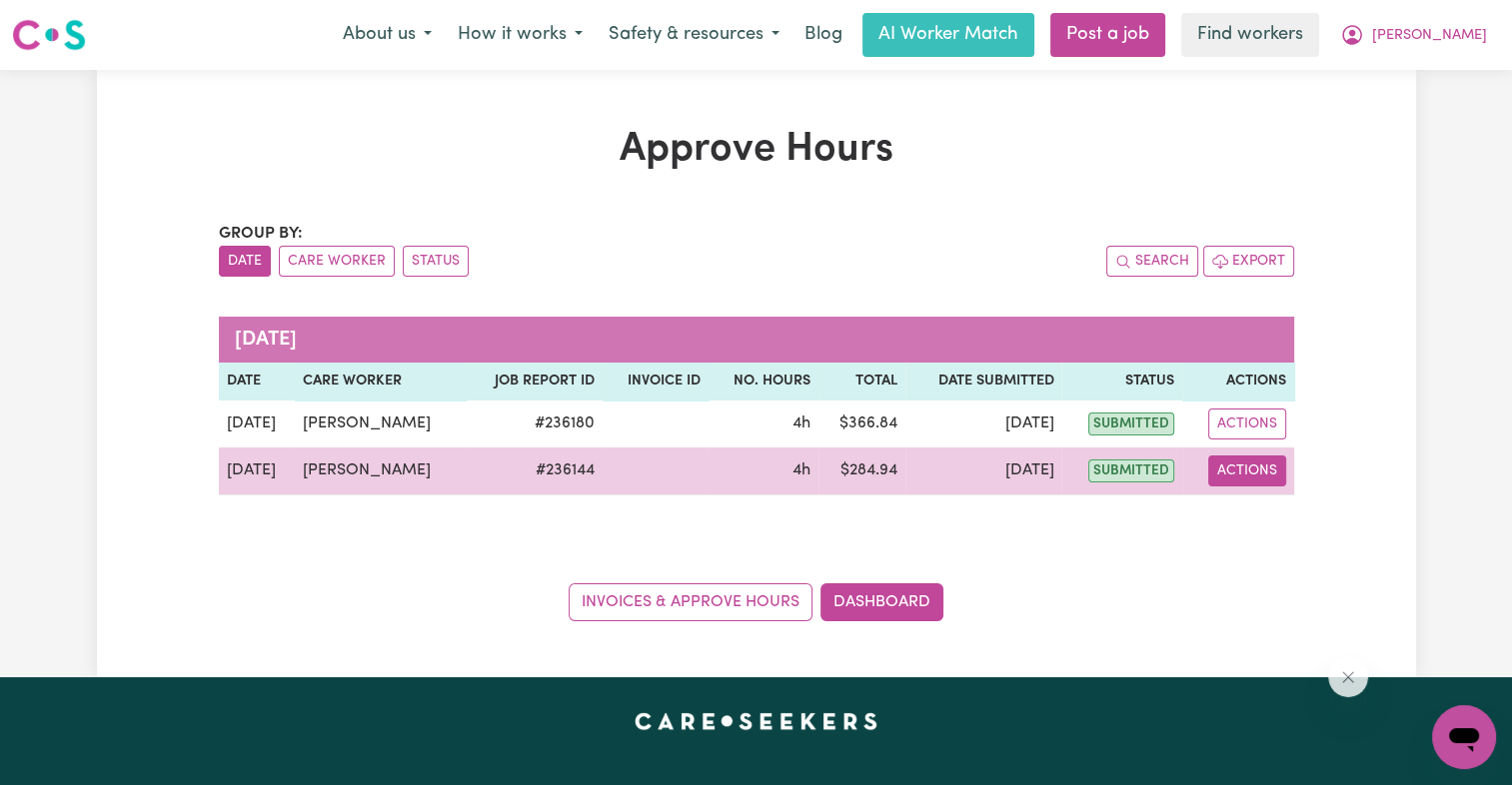 click on "Actions" at bounding box center [1247, 470] 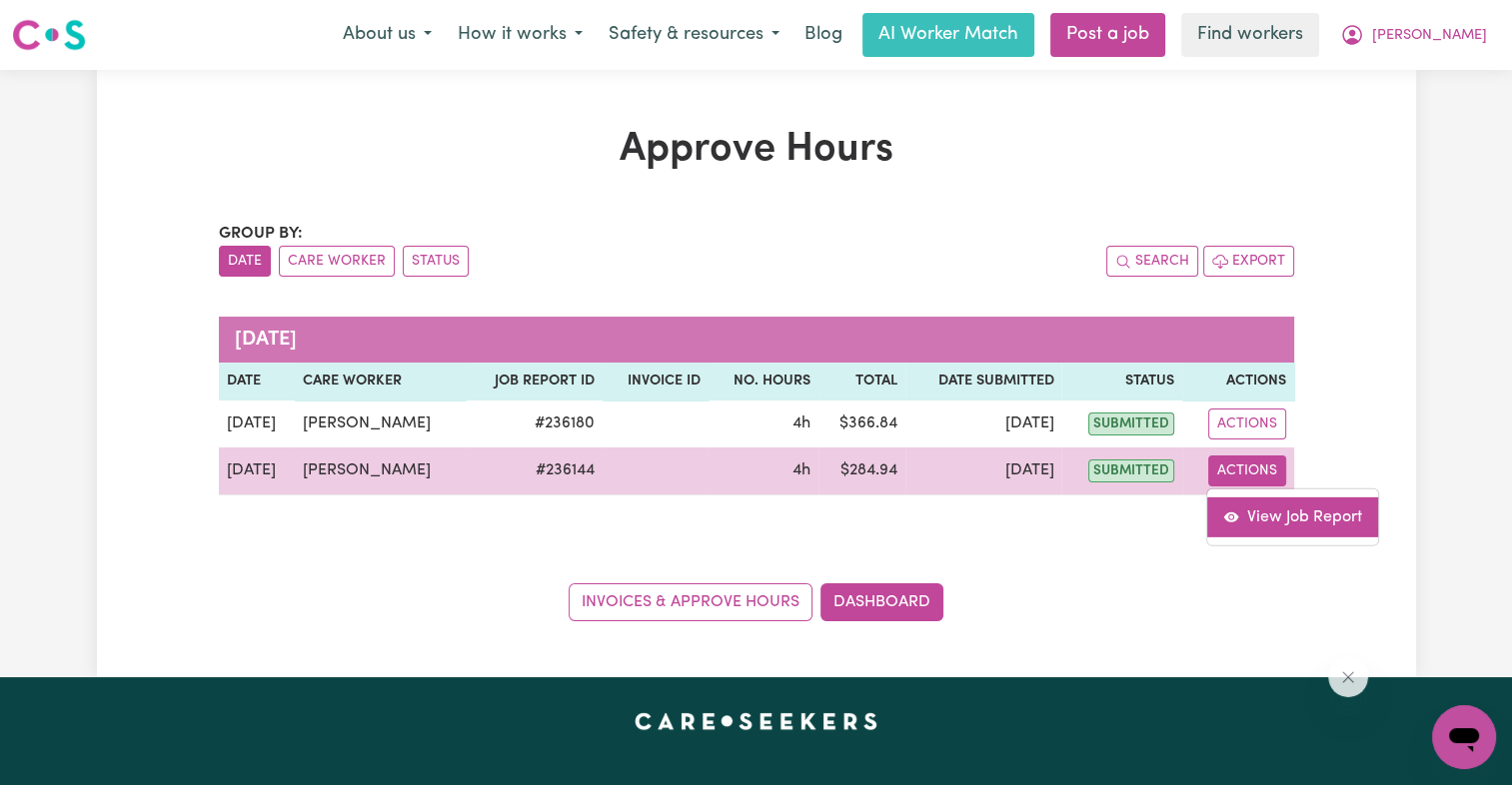 click on "View Job Report" at bounding box center (1292, 516) 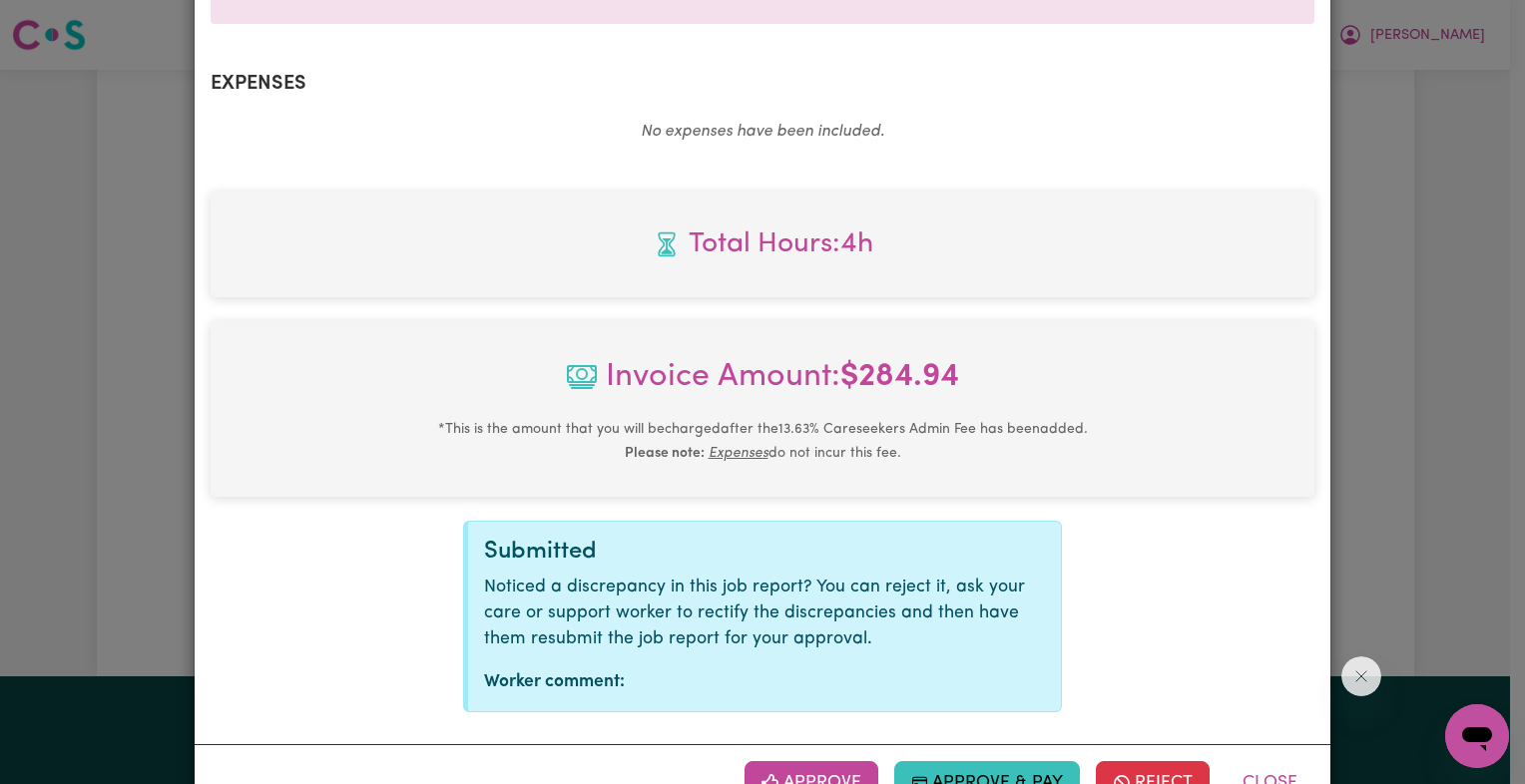 scroll, scrollTop: 753, scrollLeft: 0, axis: vertical 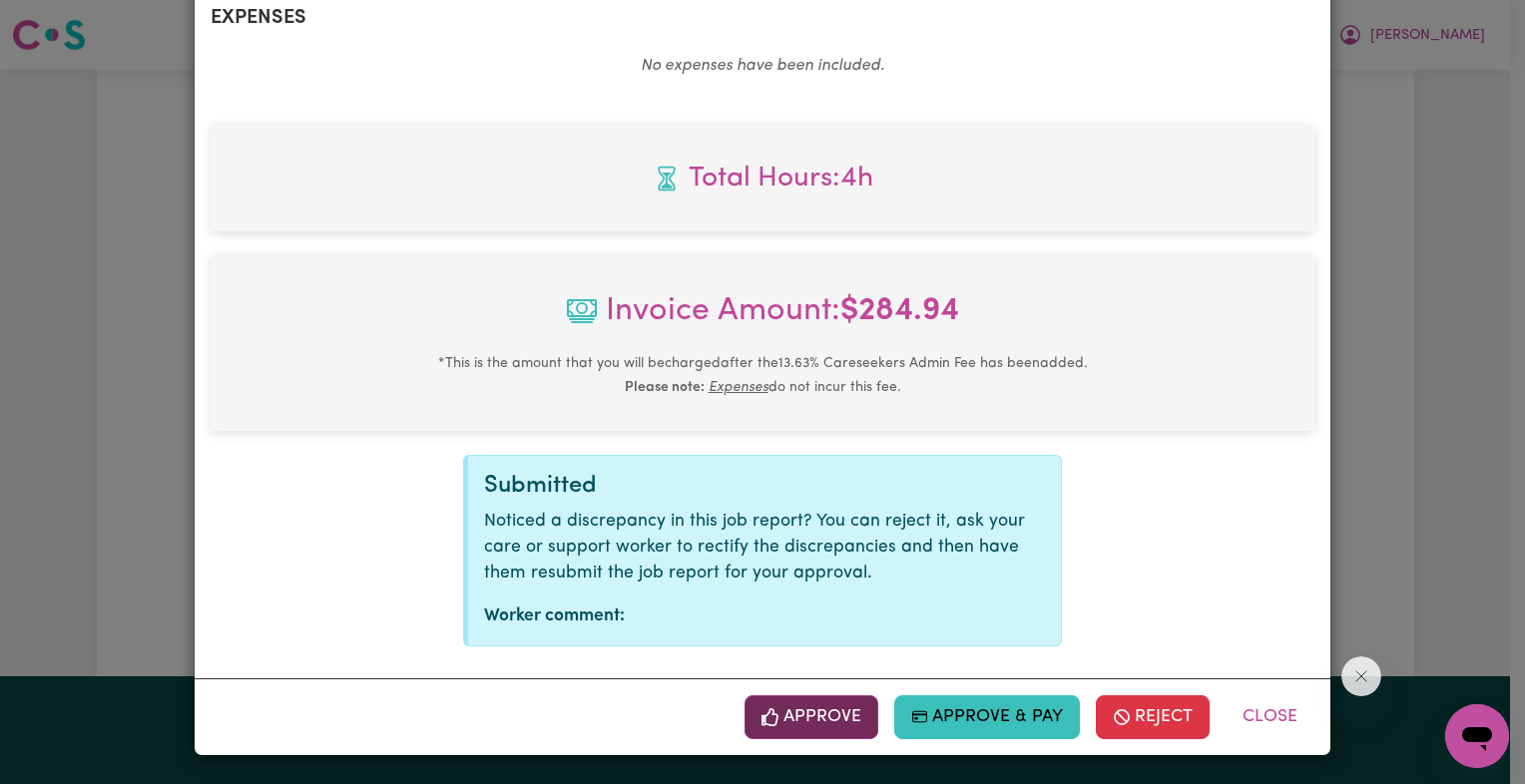 click on "Approve" at bounding box center (811, 717) 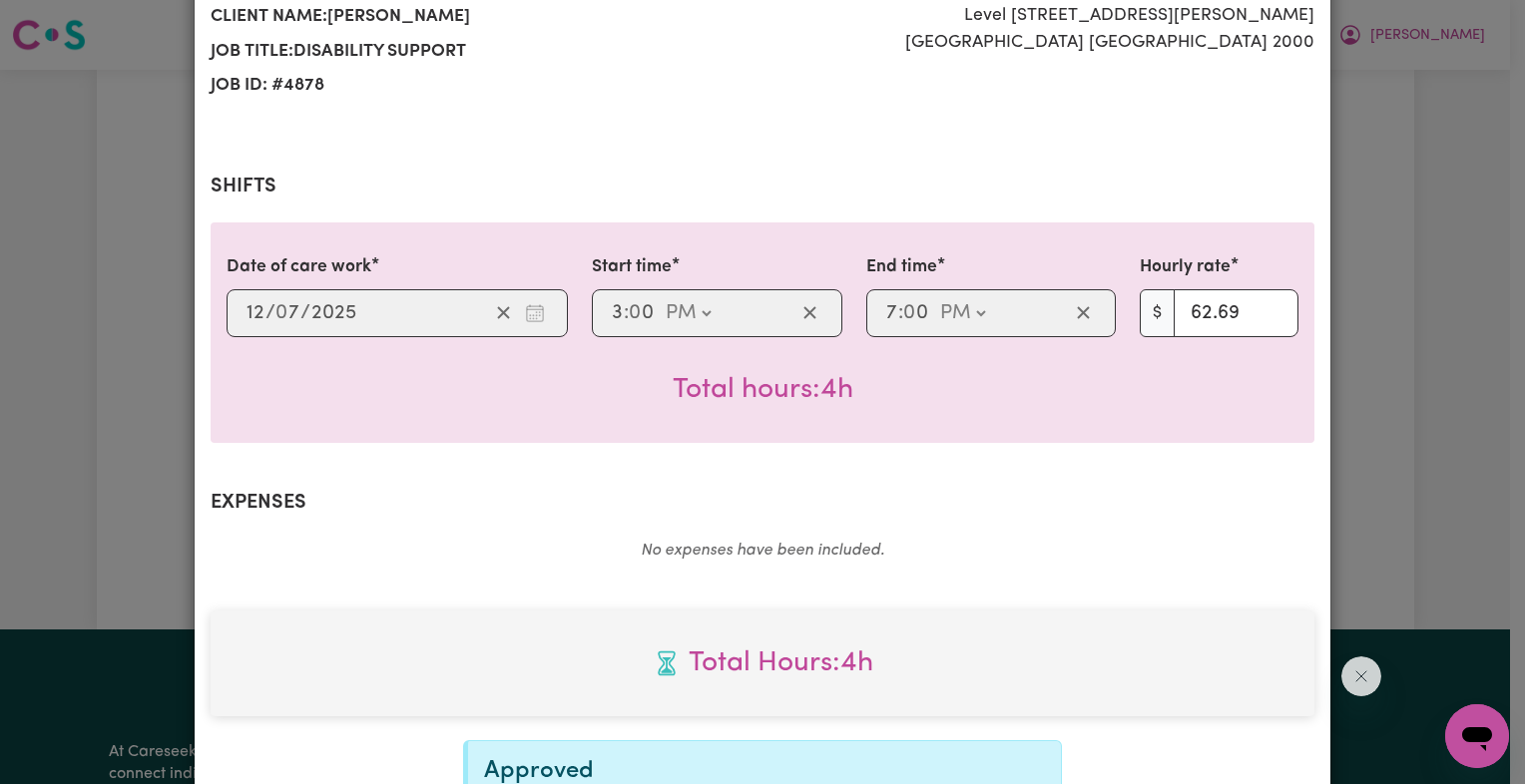 scroll, scrollTop: 431, scrollLeft: 0, axis: vertical 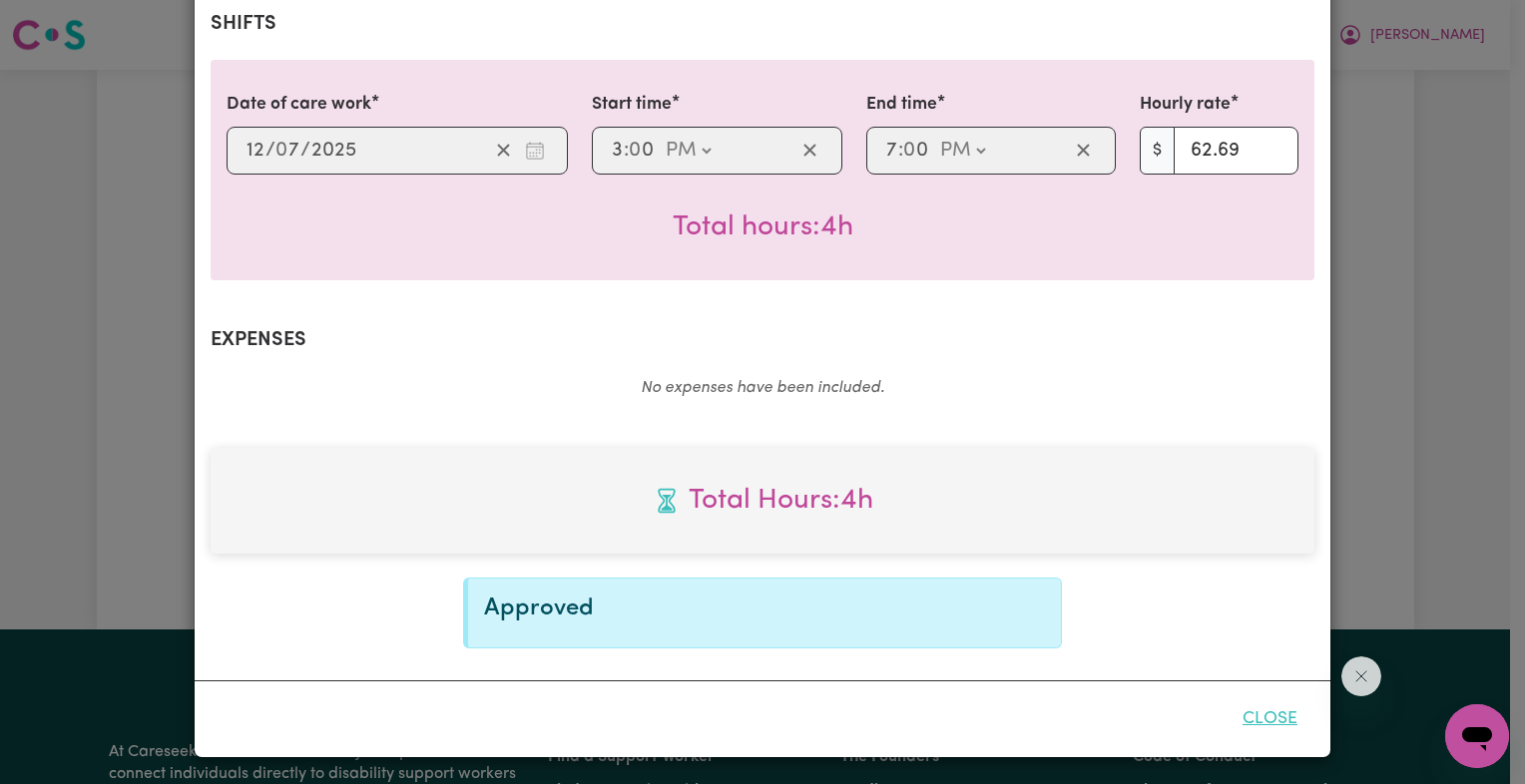 click on "Close" at bounding box center (1270, 719) 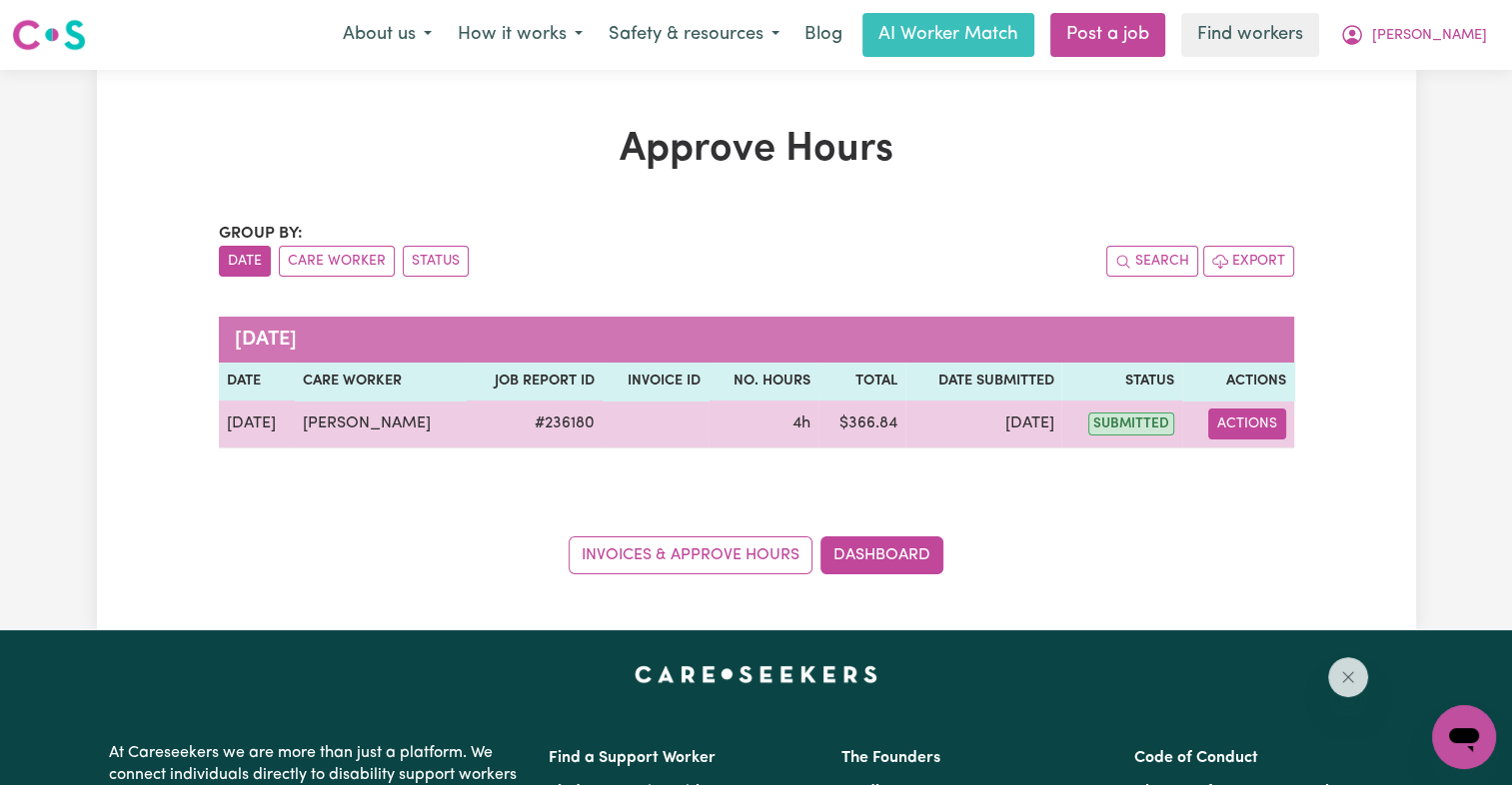 click on "Actions" at bounding box center (1247, 423) 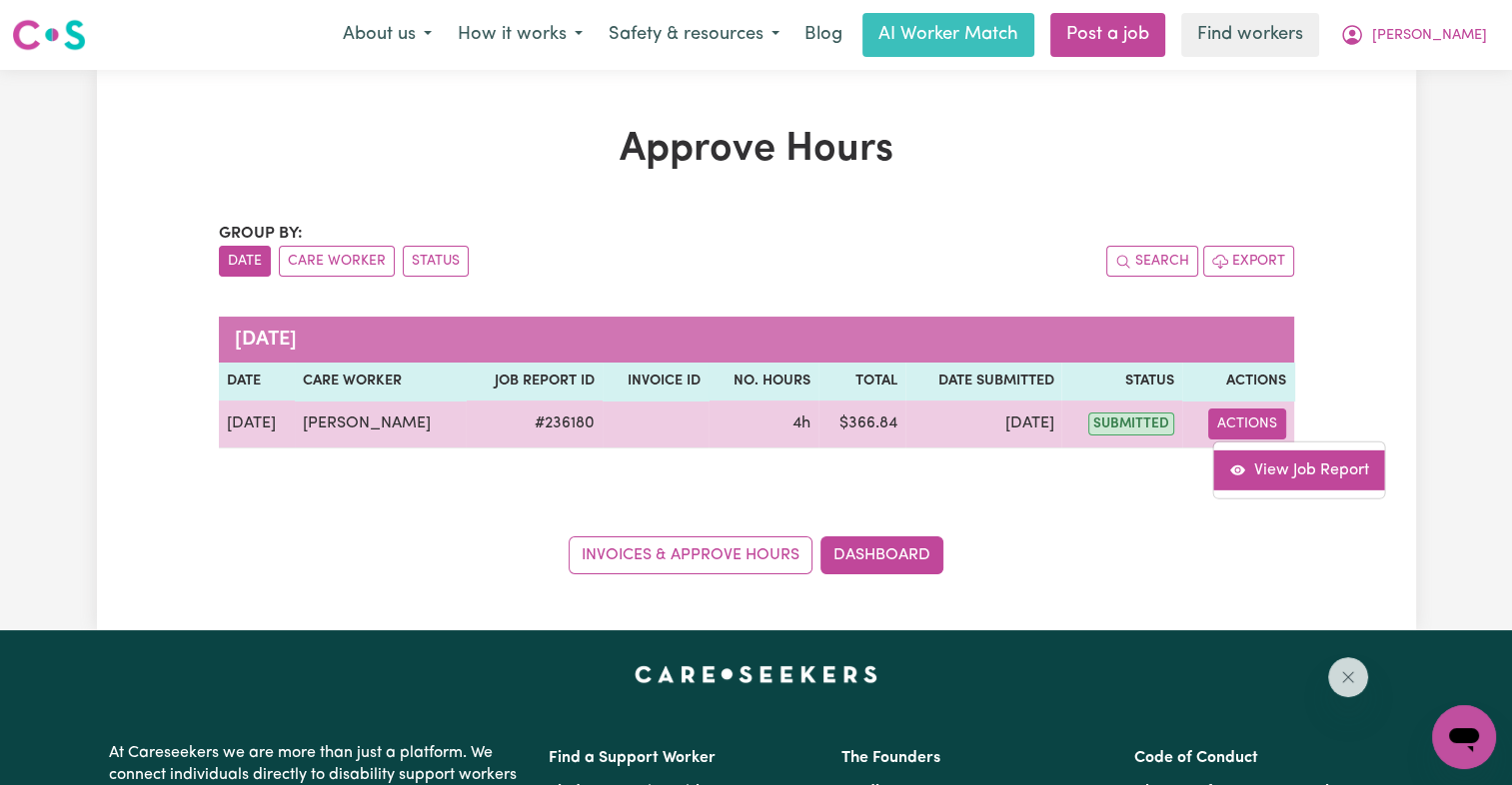 drag, startPoint x: 1266, startPoint y: 433, endPoint x: 1264, endPoint y: 475, distance: 42.047592 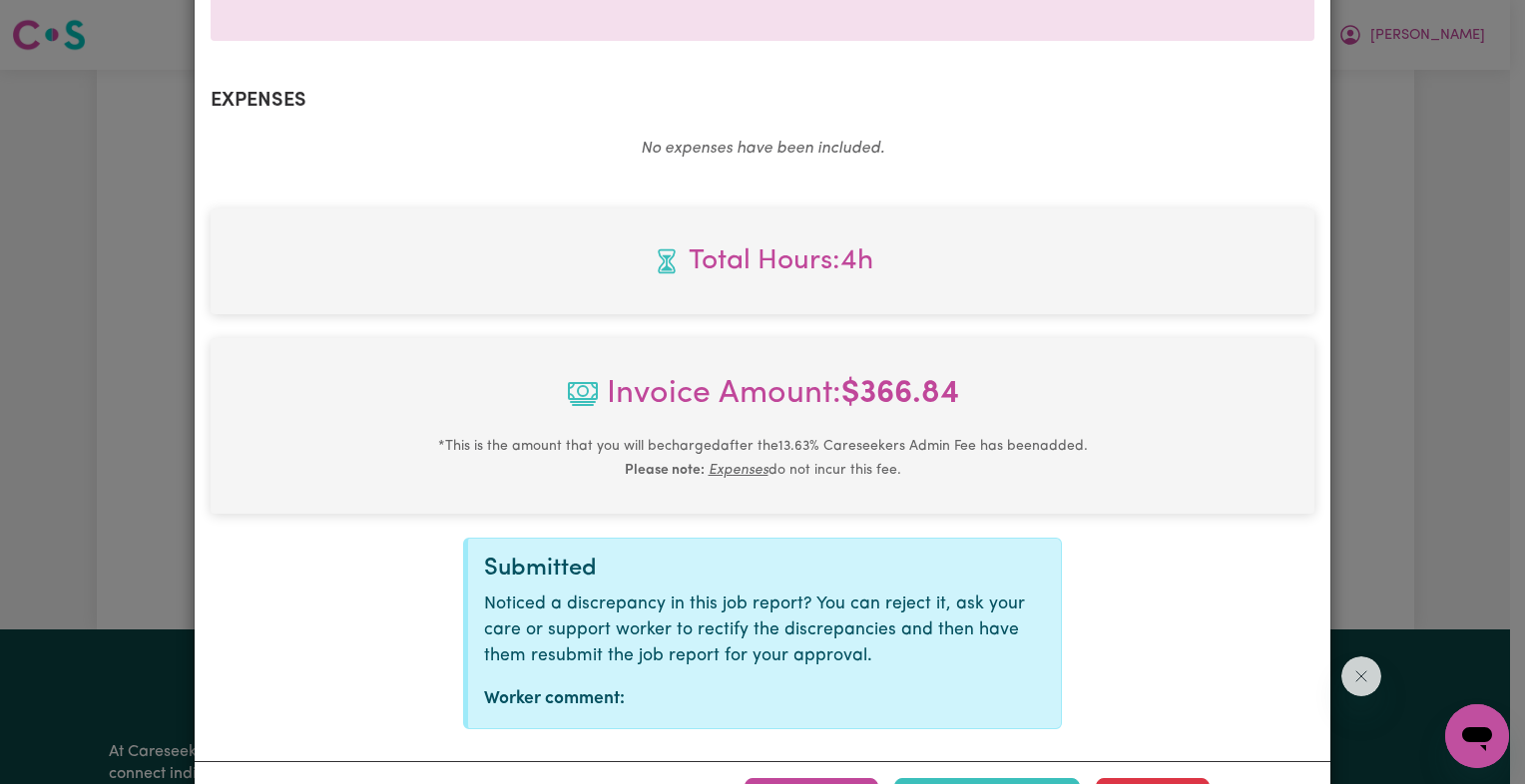 scroll, scrollTop: 753, scrollLeft: 0, axis: vertical 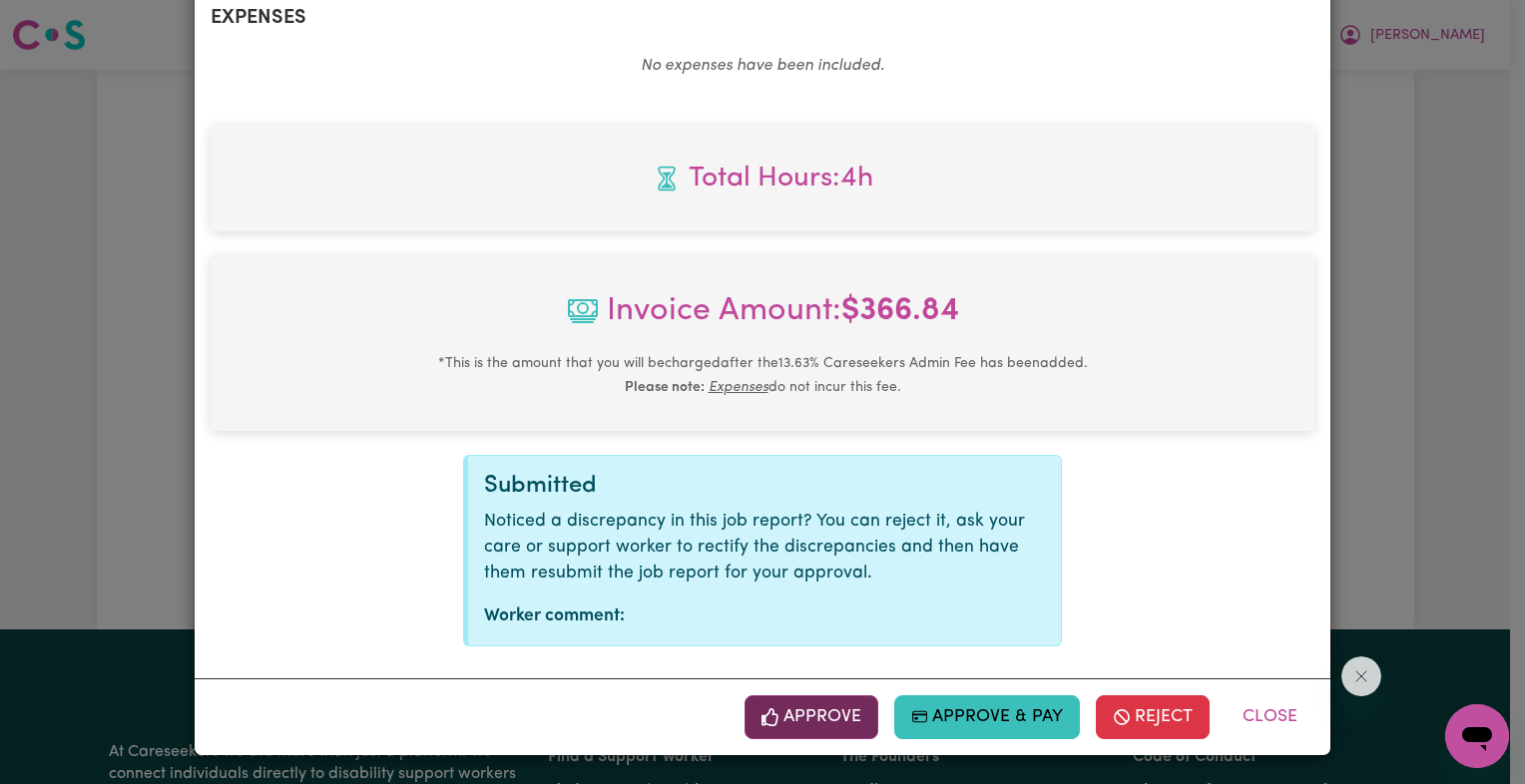 click on "Approve" at bounding box center (811, 717) 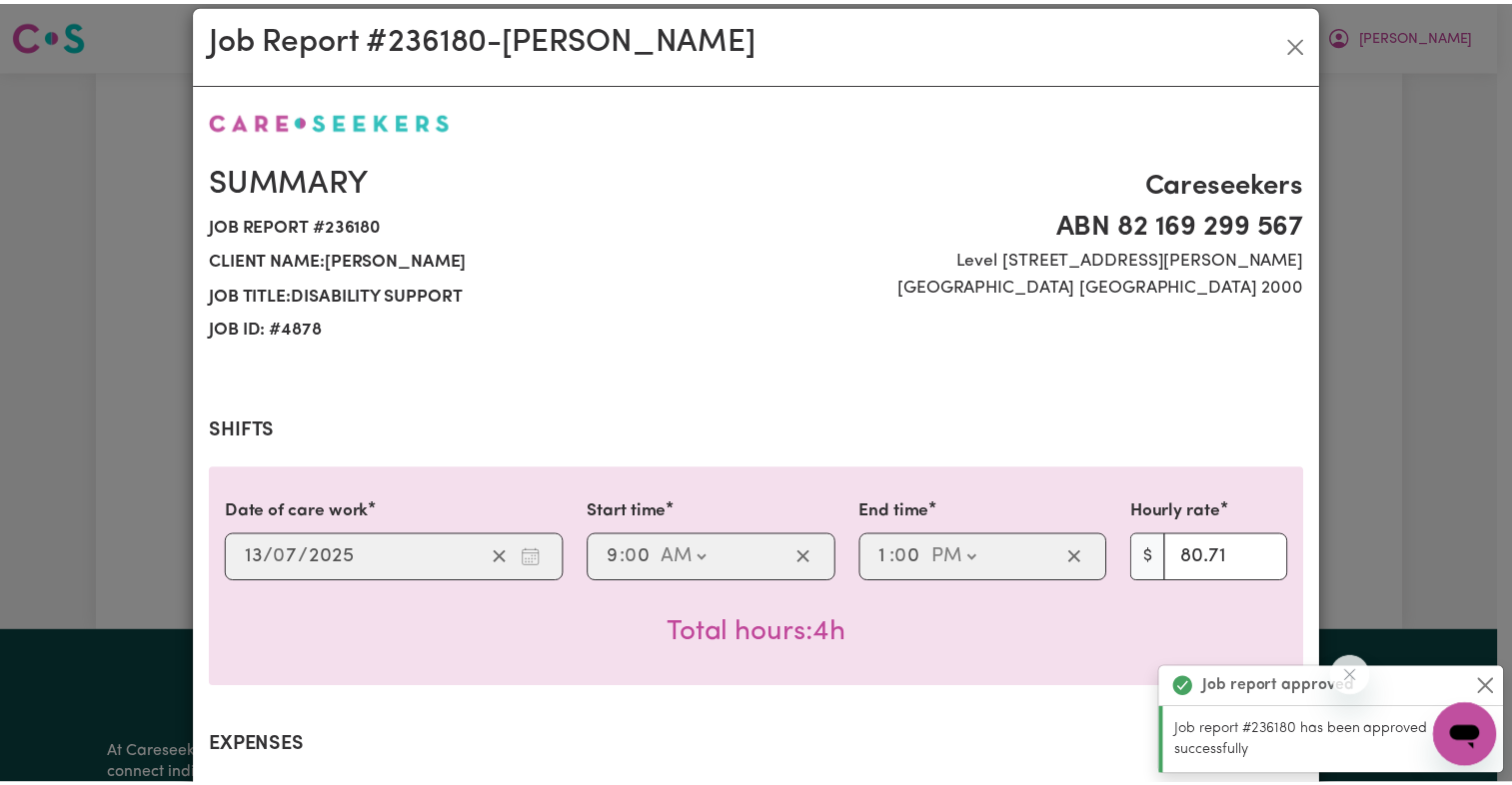 scroll, scrollTop: 0, scrollLeft: 0, axis: both 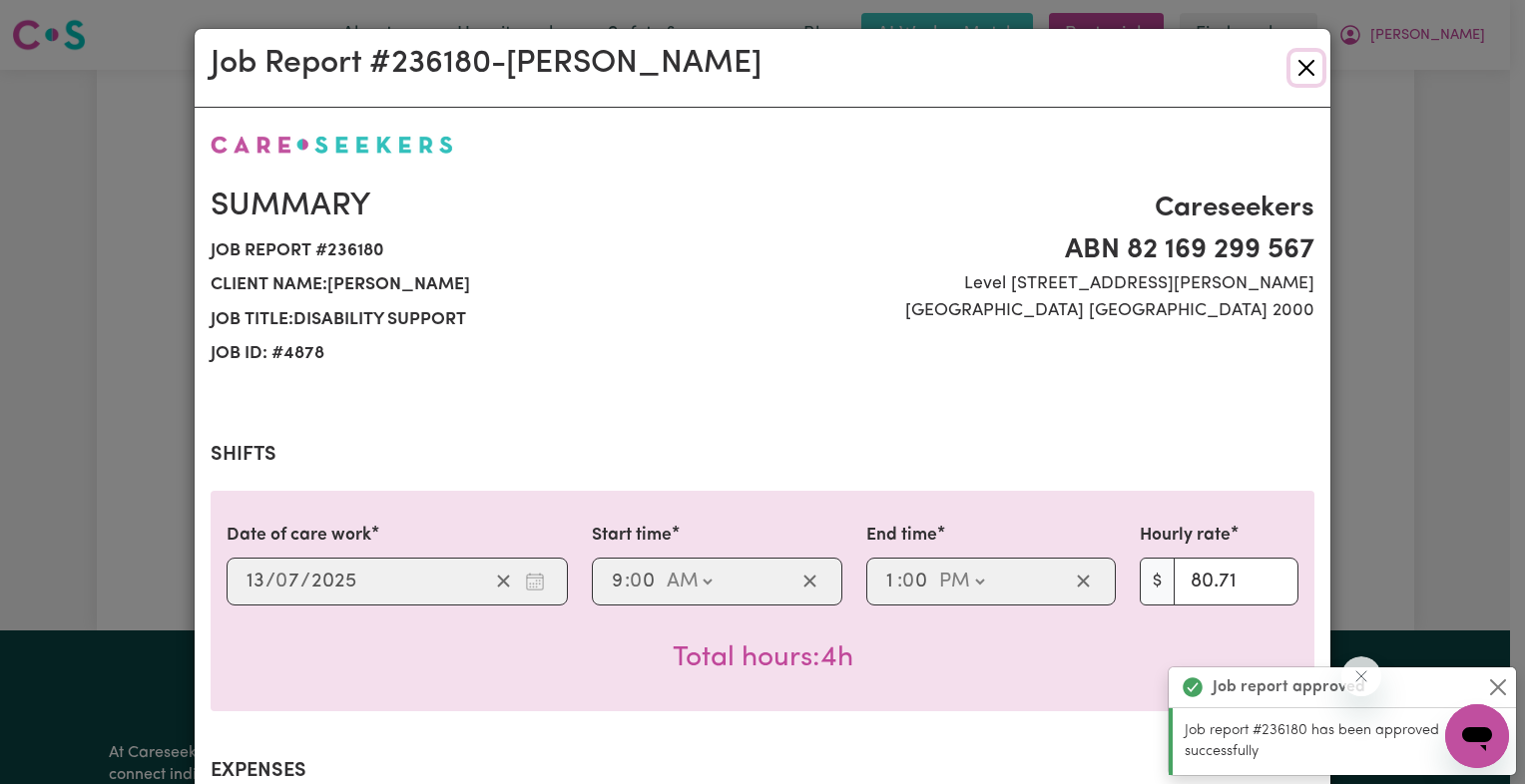 click at bounding box center (1306, 68) 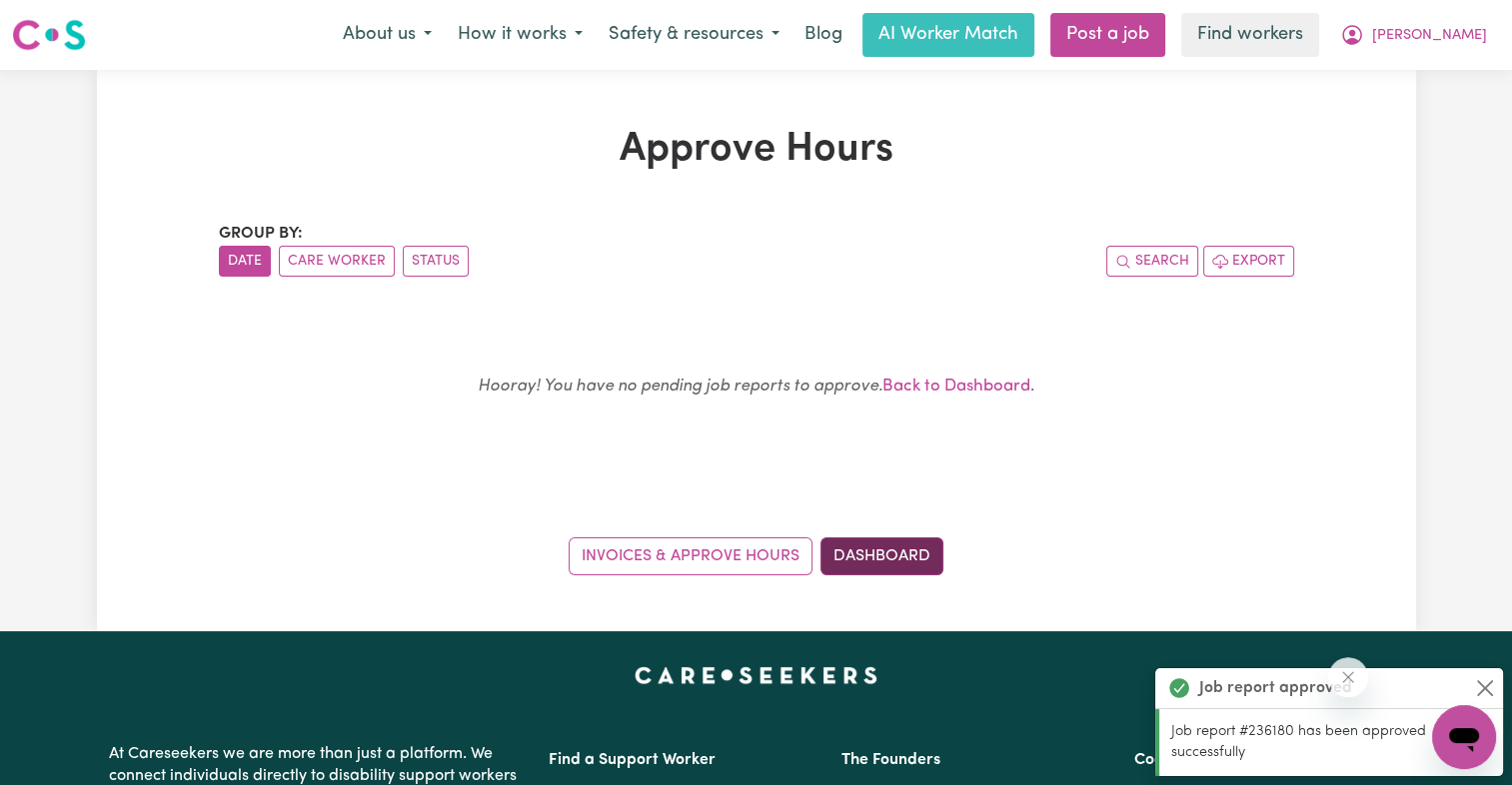 click on "Dashboard" at bounding box center [881, 556] 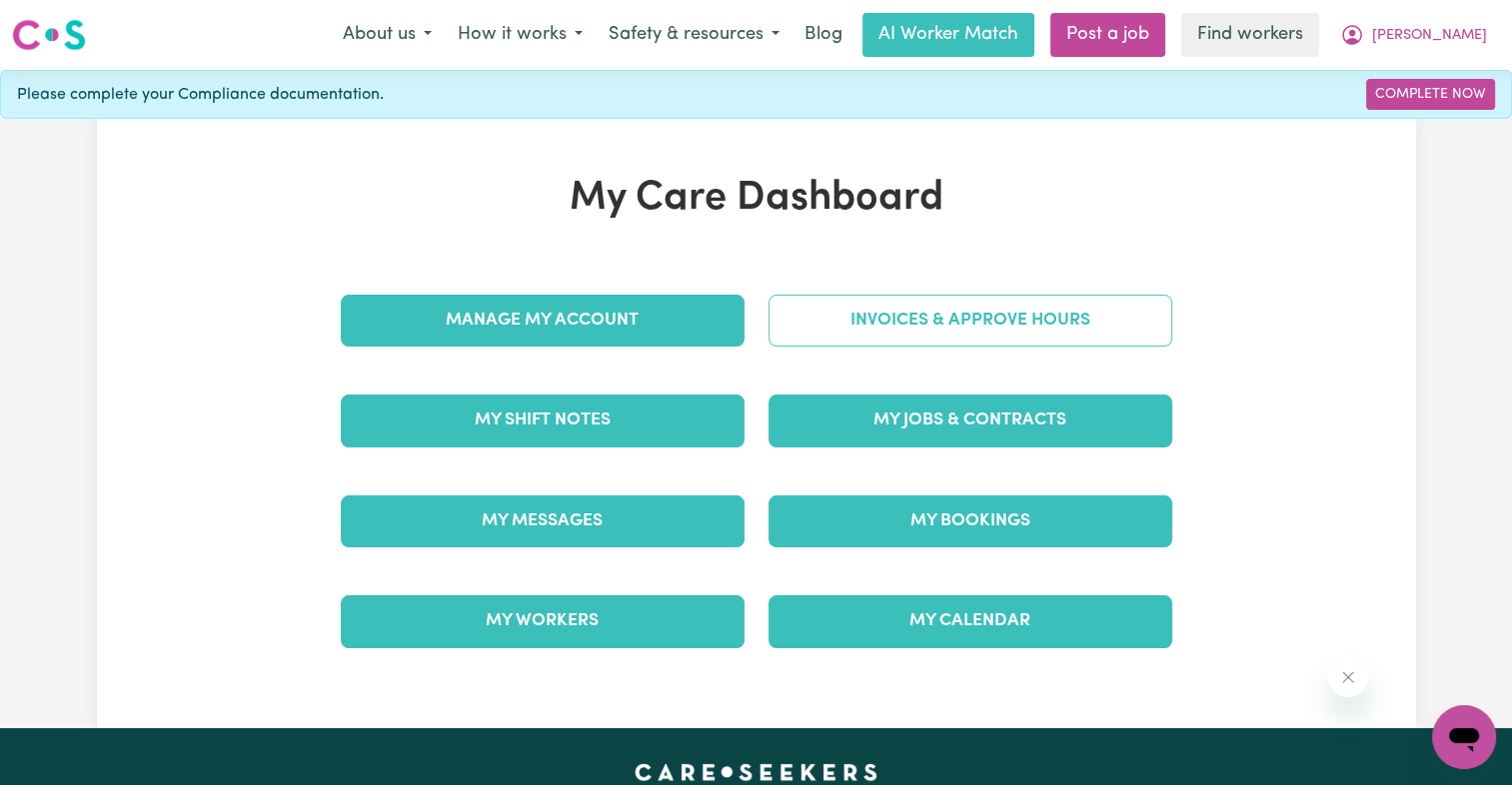 click on "Invoices & Approve Hours" at bounding box center (970, 321) 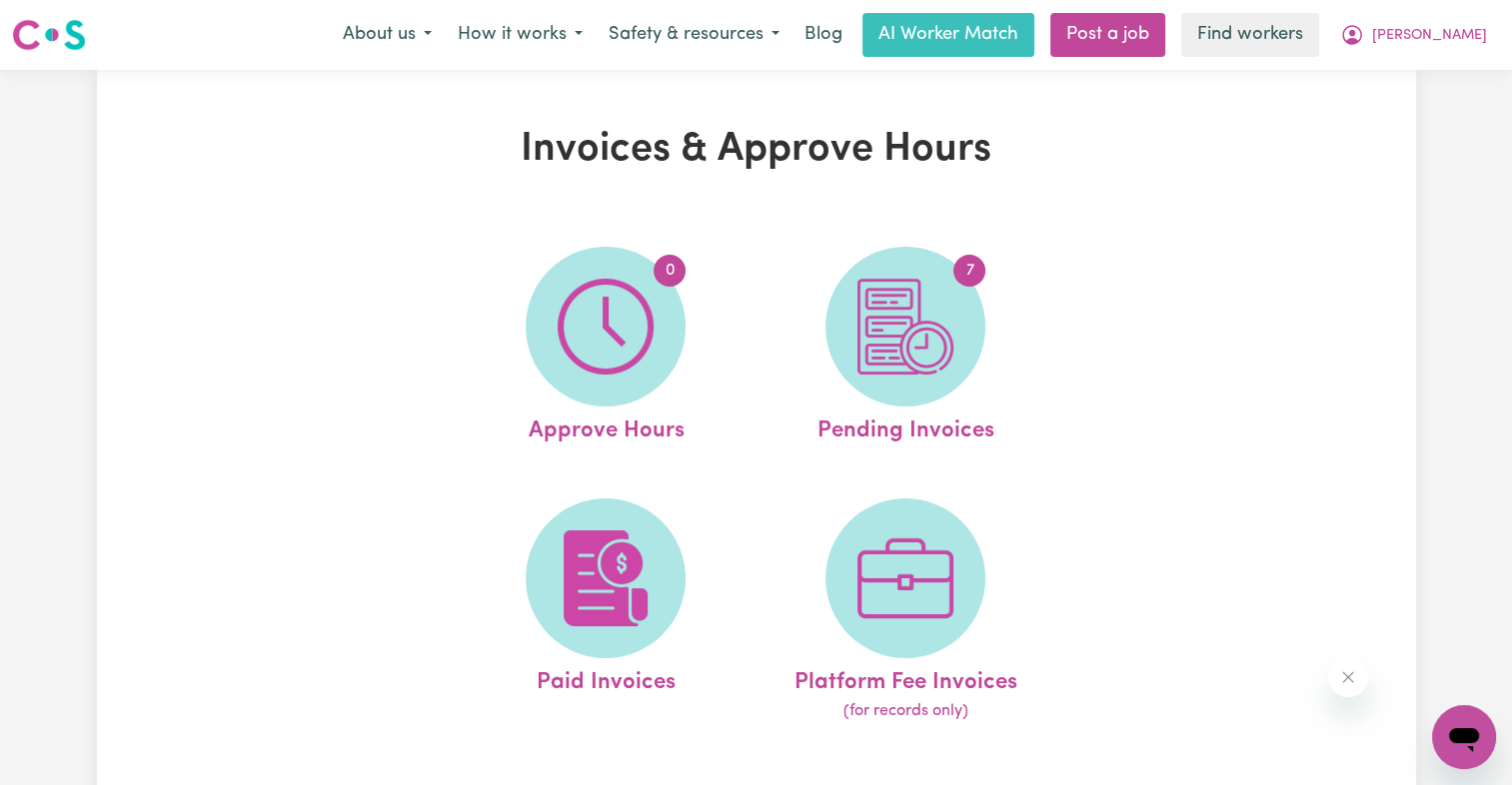 click at bounding box center (905, 327) 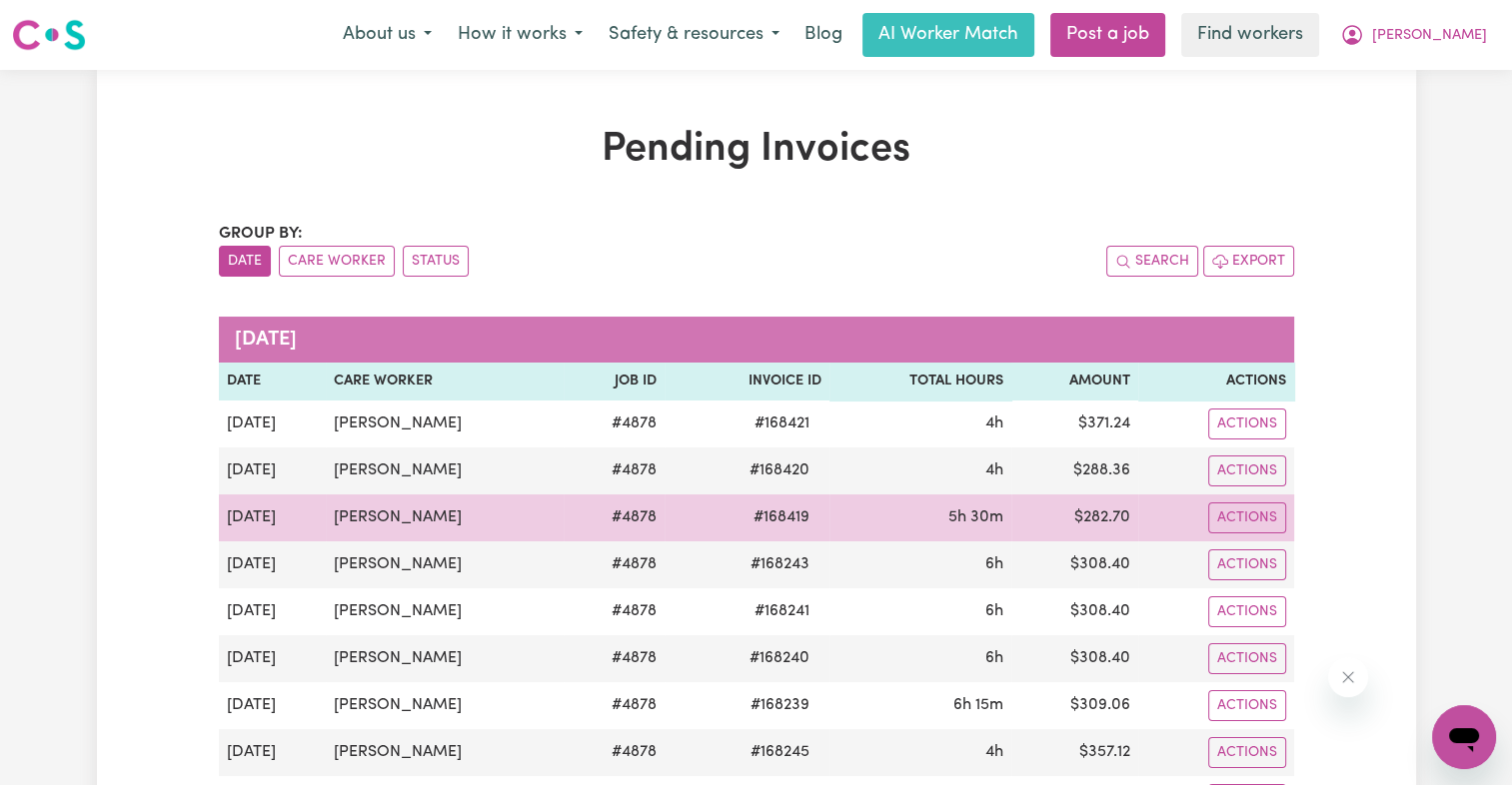 click on "# 168419" at bounding box center (781, 517) 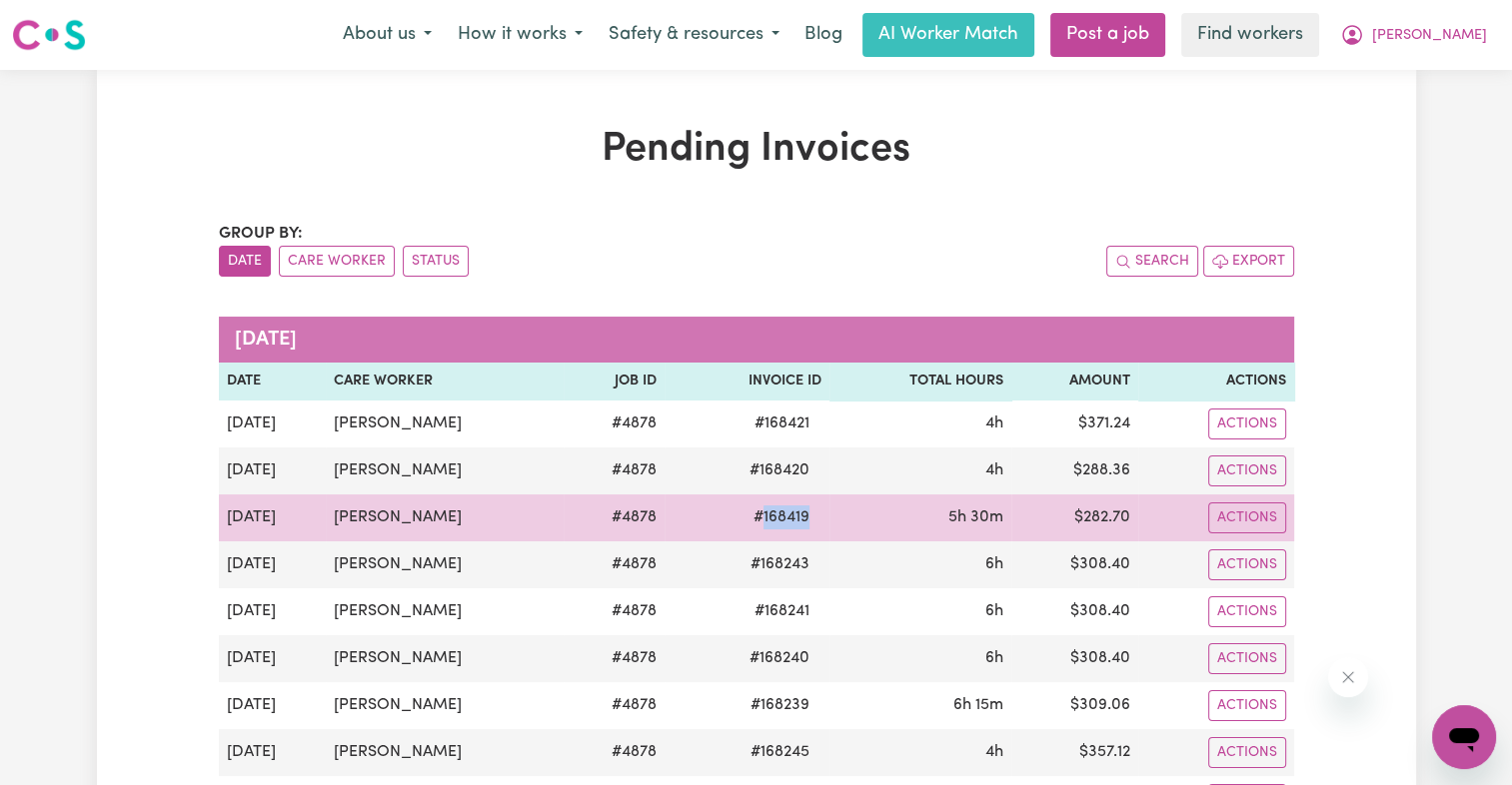 click on "# 168419" at bounding box center (781, 517) 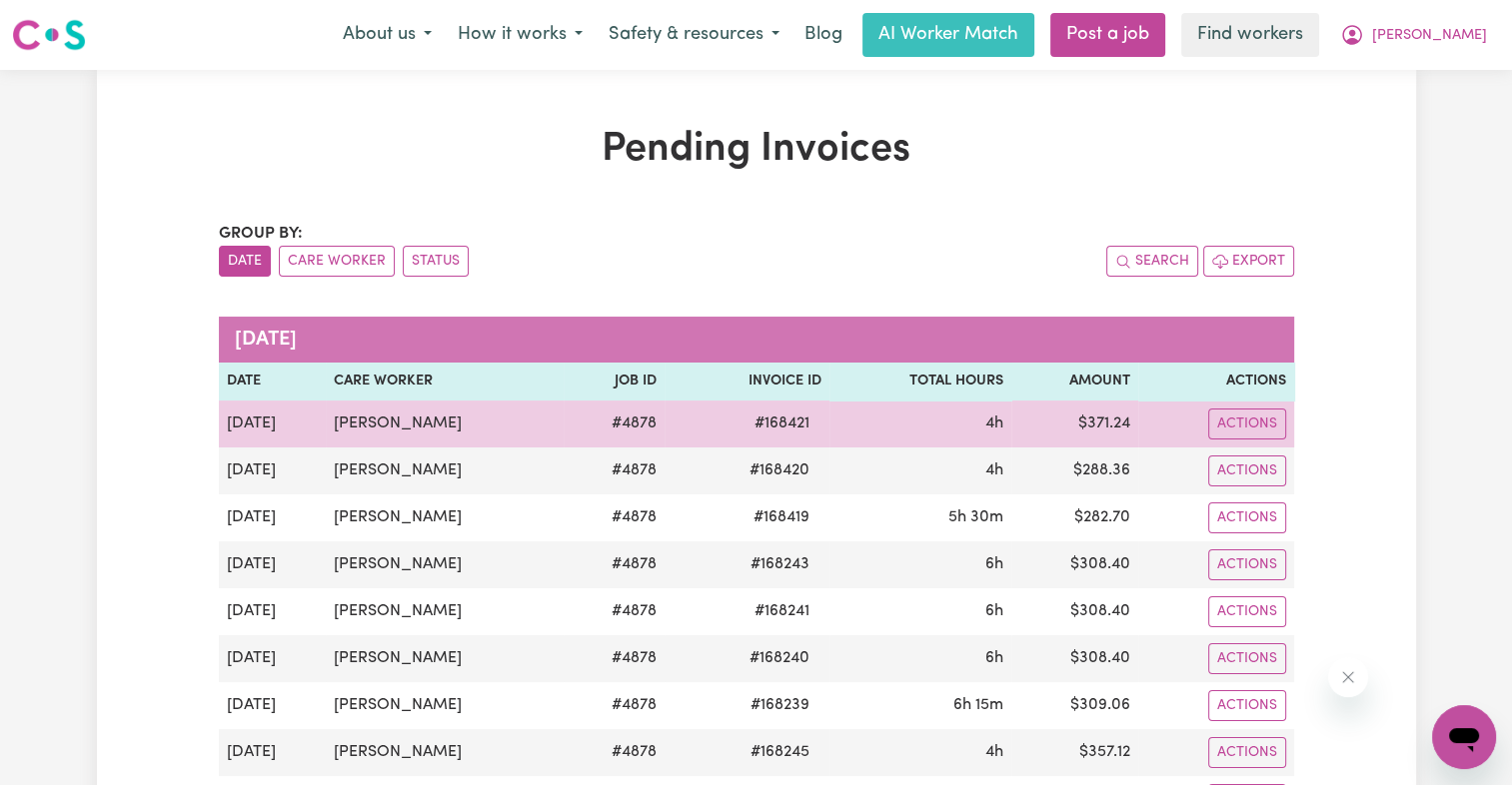 click on "# 168421" at bounding box center (781, 423) 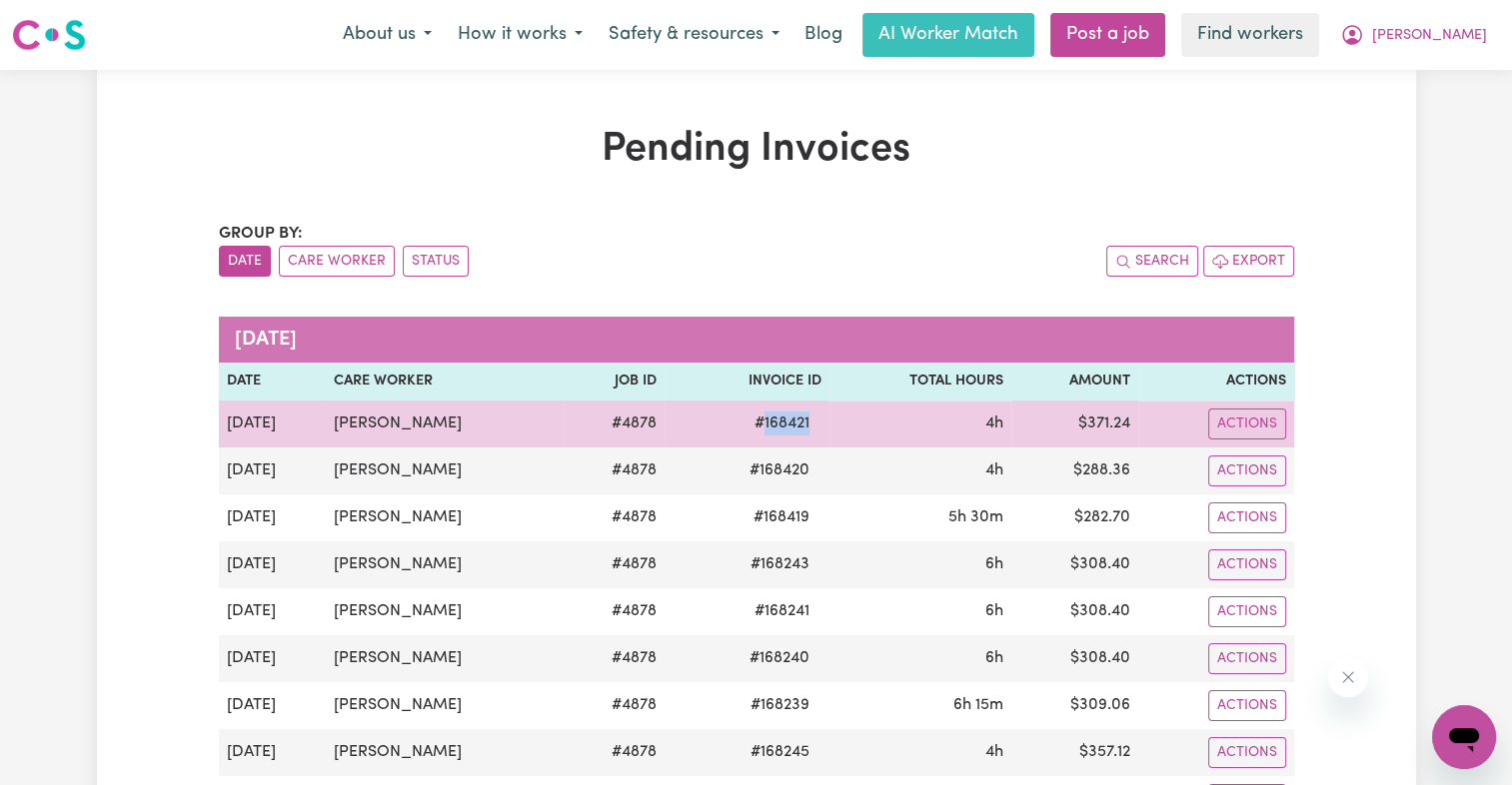 click on "# 168421" at bounding box center (781, 423) 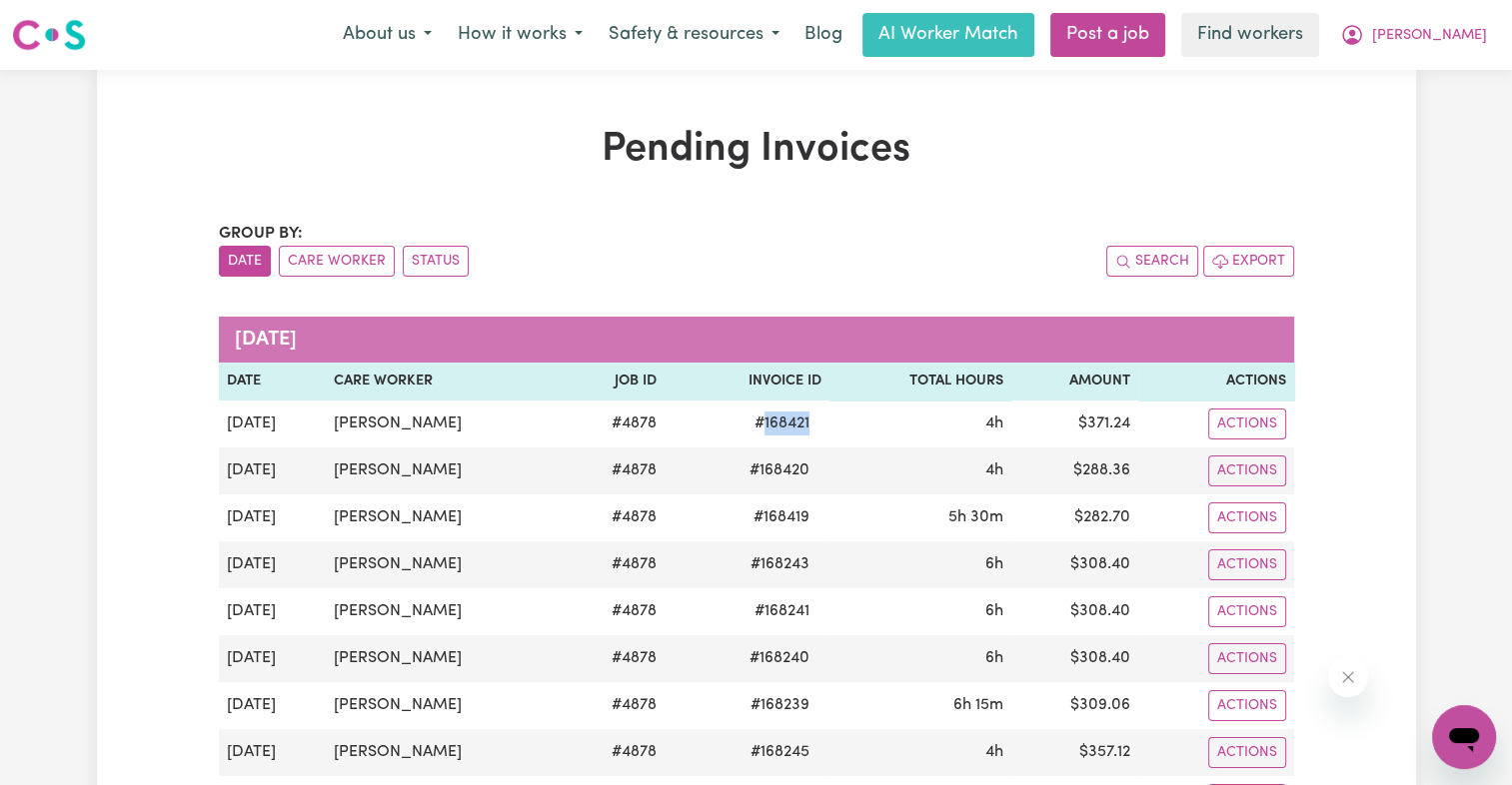 copy on "168421" 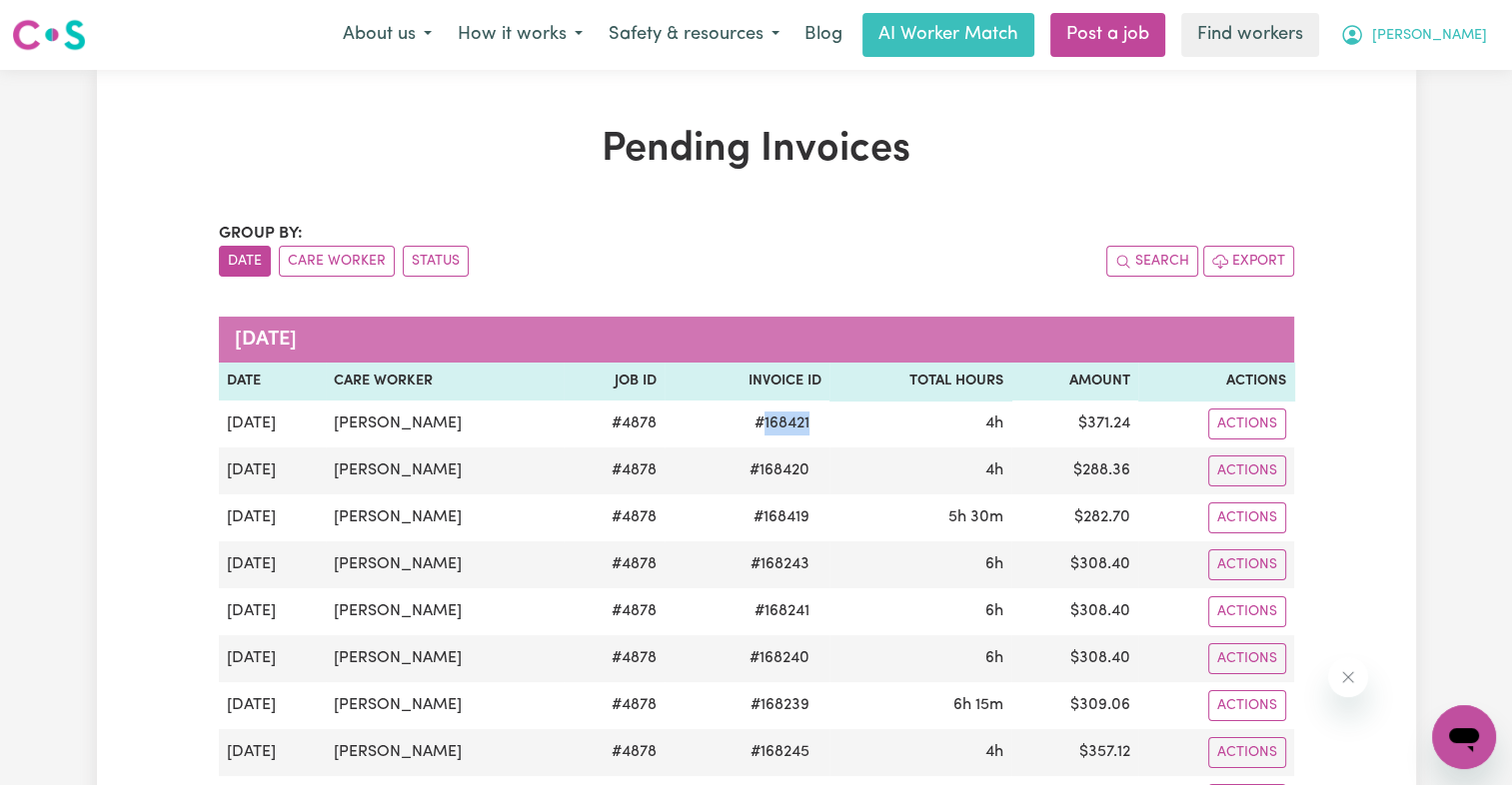 click on "[PERSON_NAME]" at bounding box center [1429, 36] 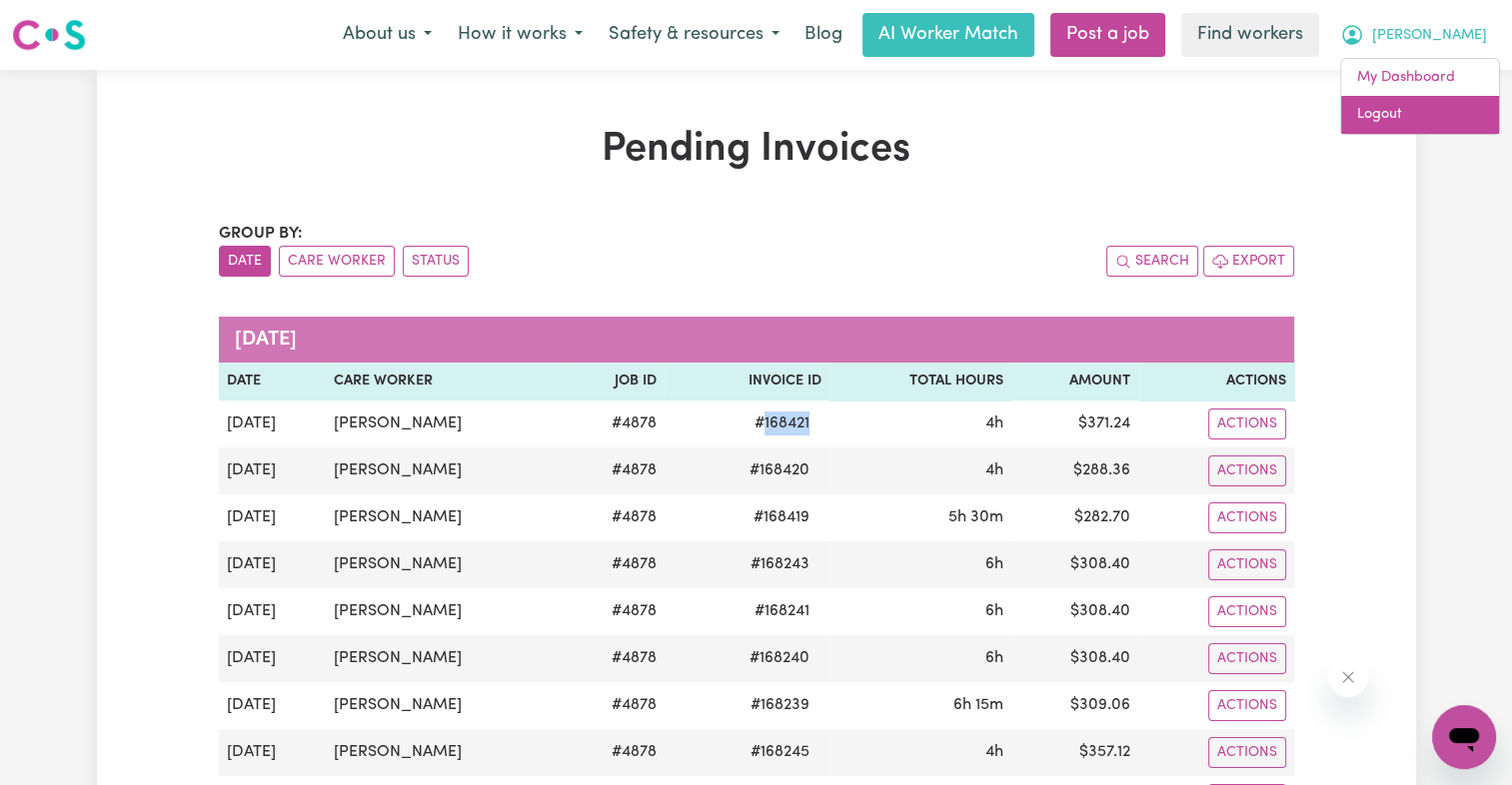 click on "Logout" at bounding box center (1420, 115) 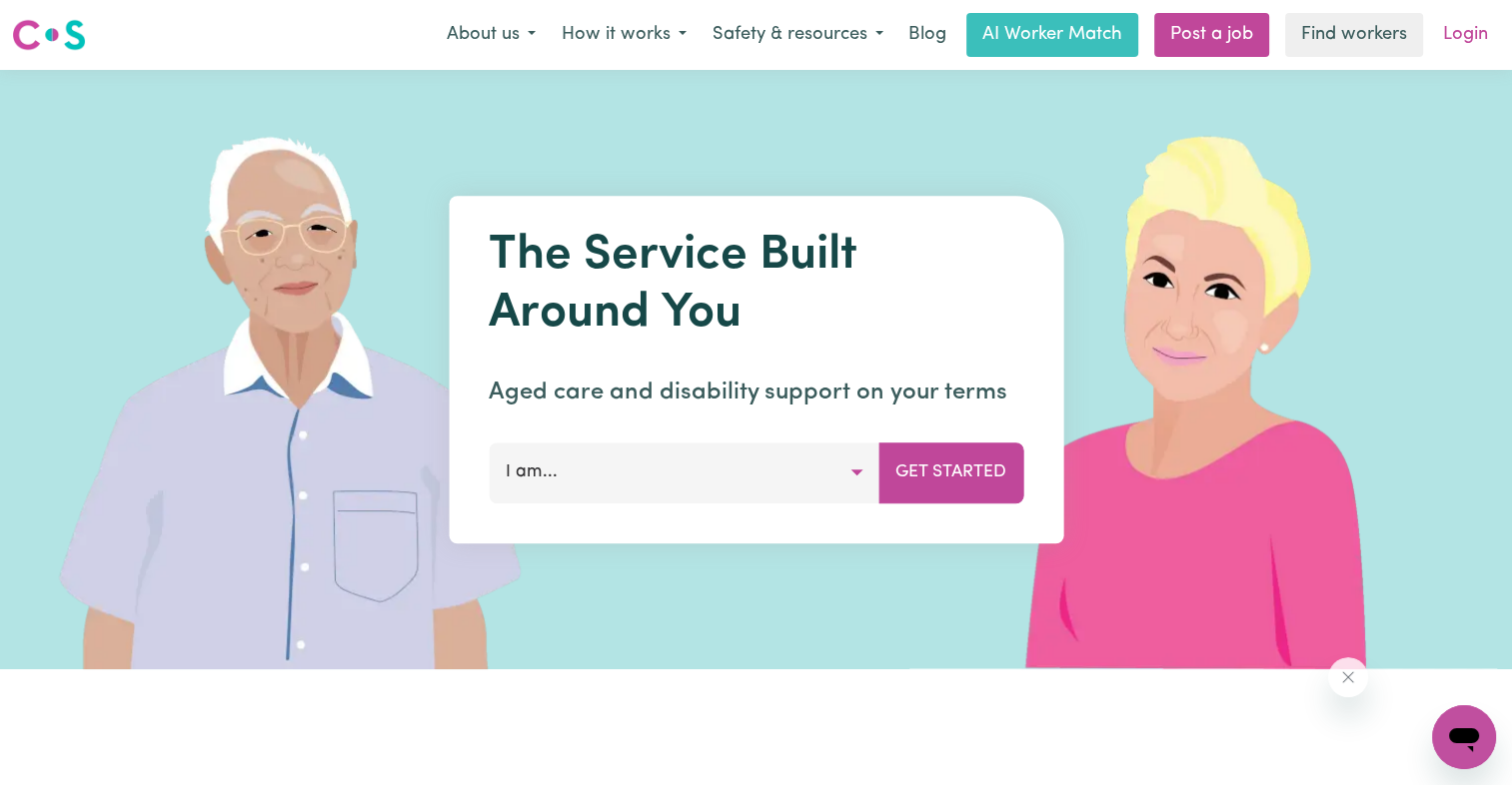 click on "Login" at bounding box center (1465, 35) 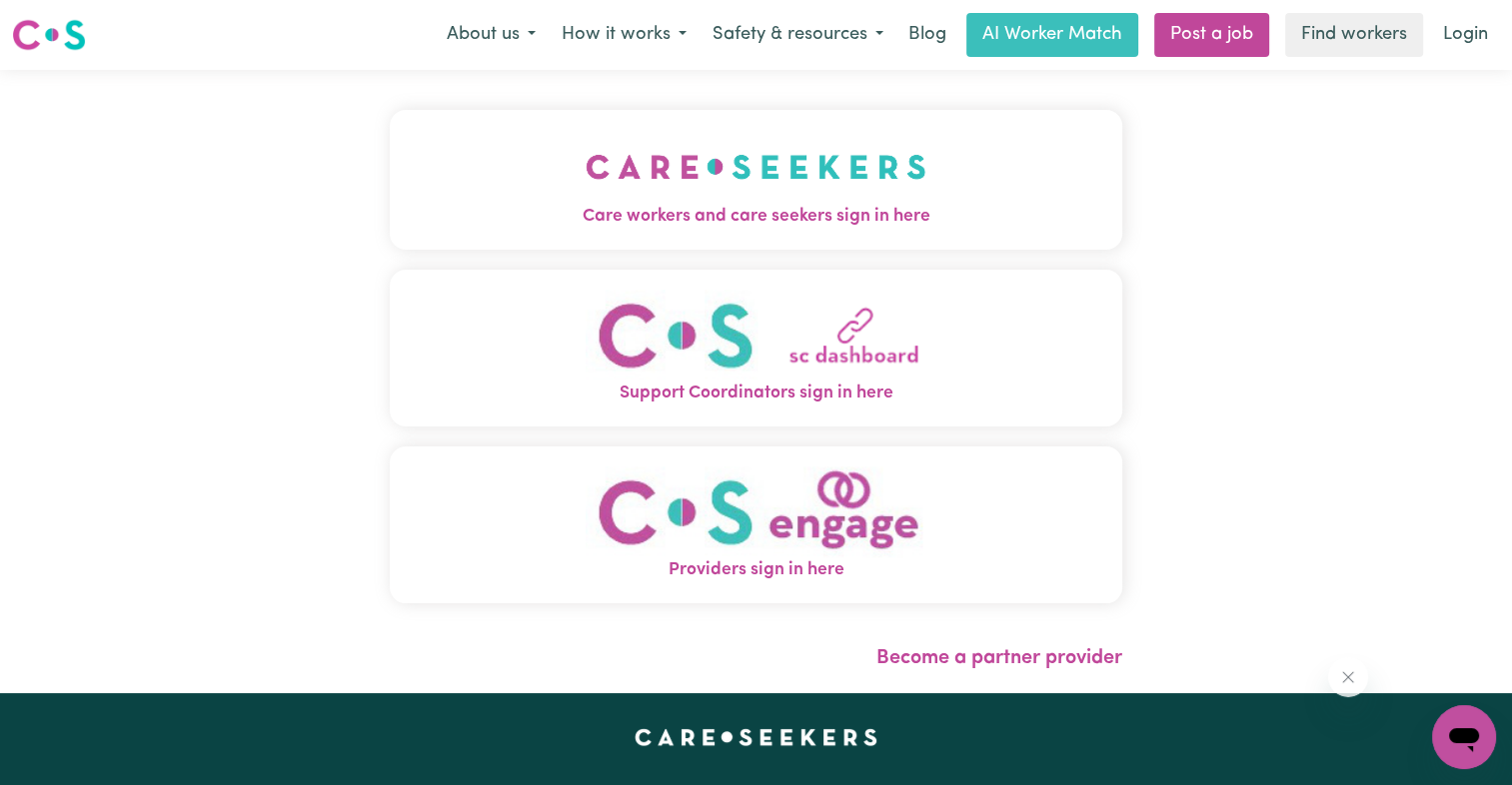 click at bounding box center (756, 167) 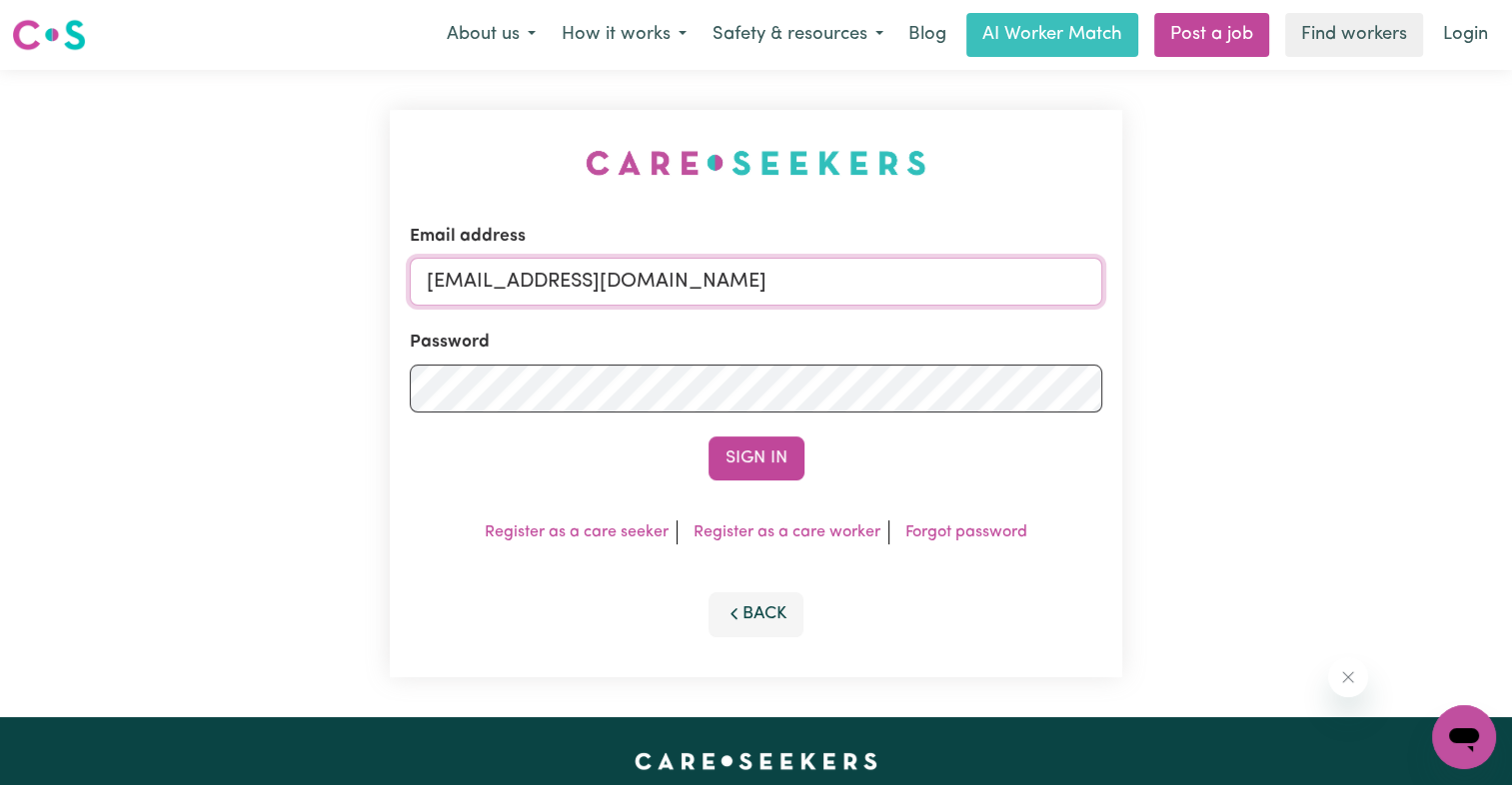 drag, startPoint x: 530, startPoint y: 281, endPoint x: 1075, endPoint y: 283, distance: 545.00367 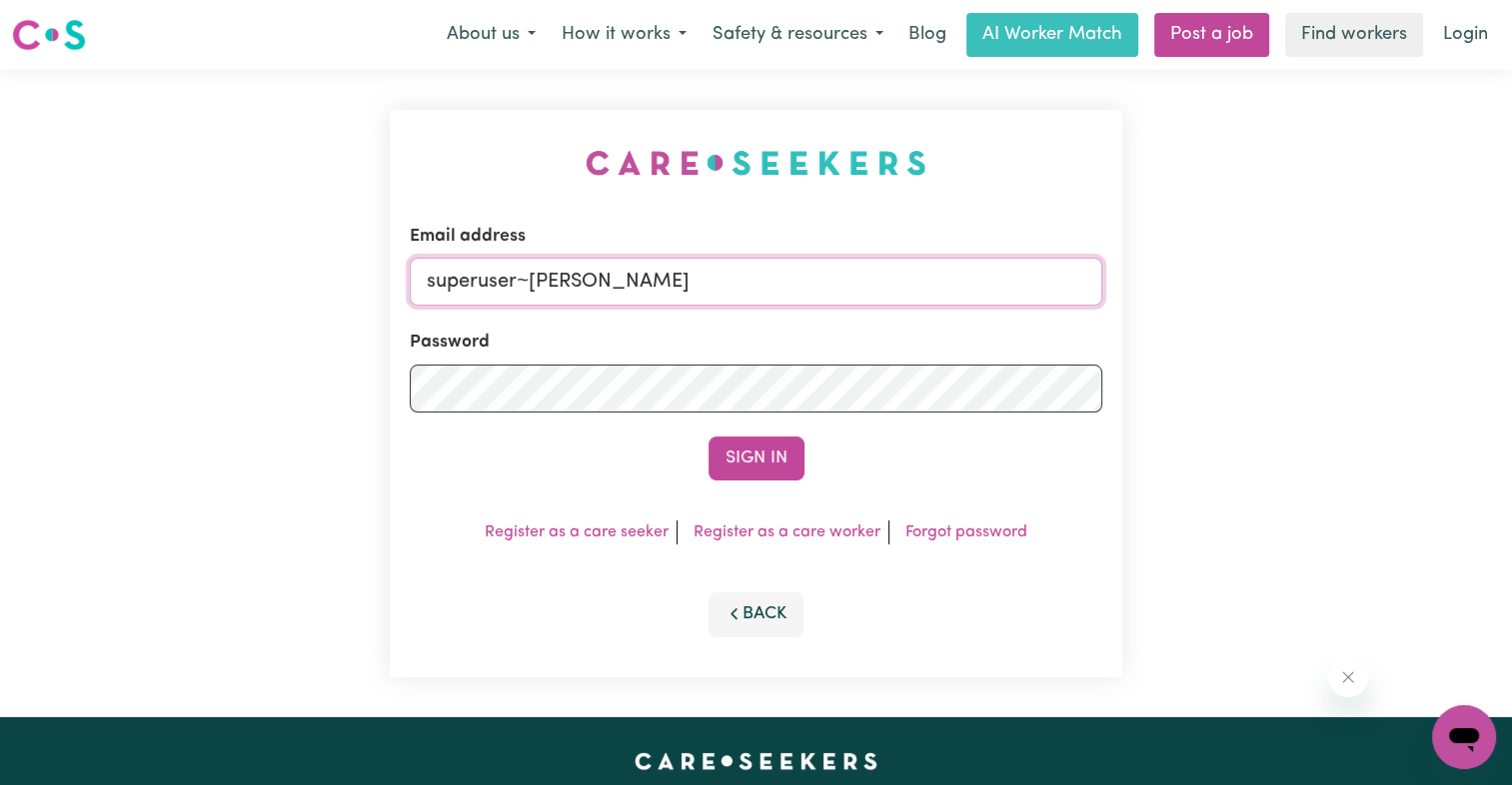 type on "superuser~[EMAIL_ADDRESS][DOMAIN_NAME]" 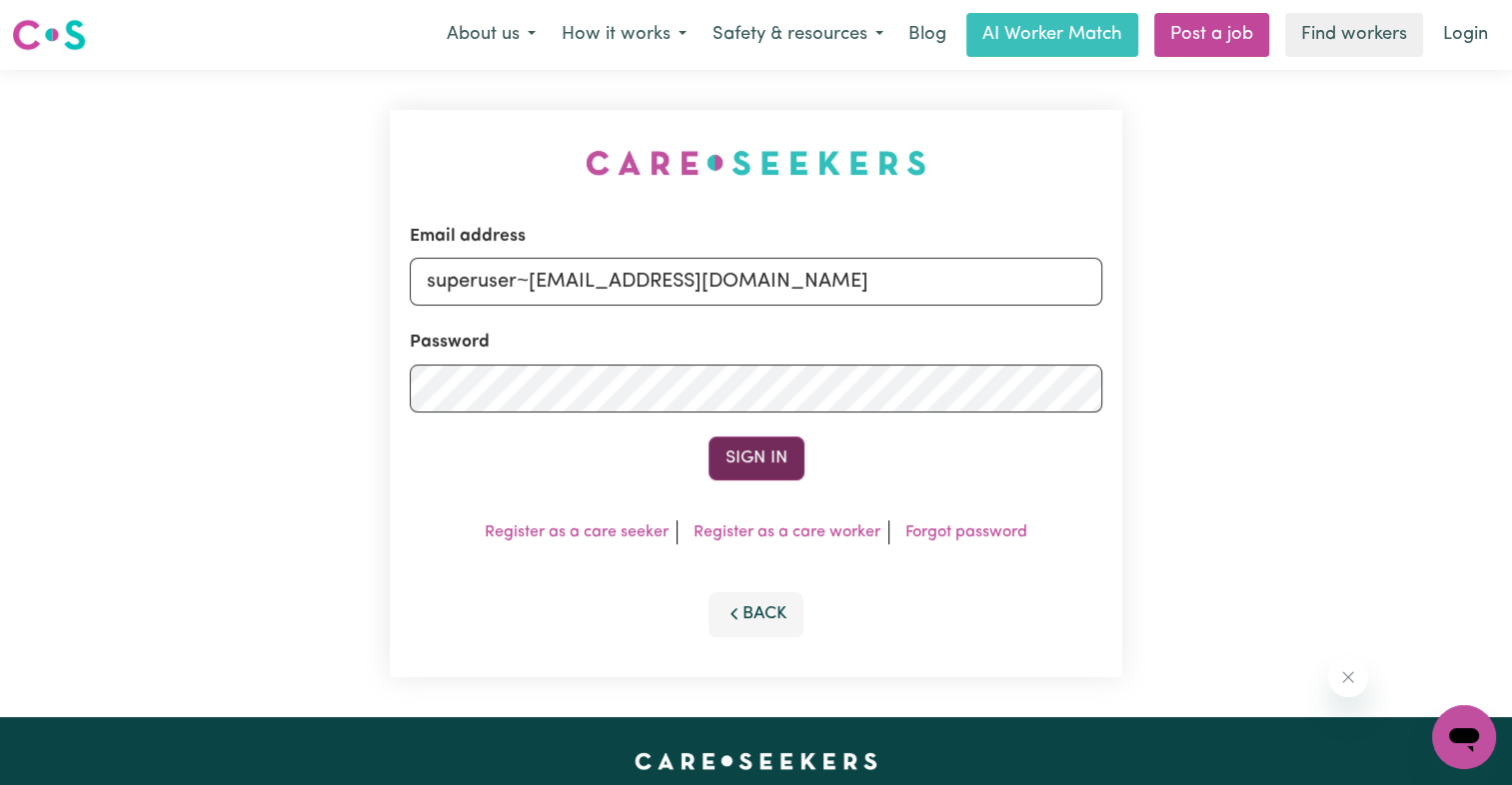 click on "Sign In" at bounding box center (756, 458) 